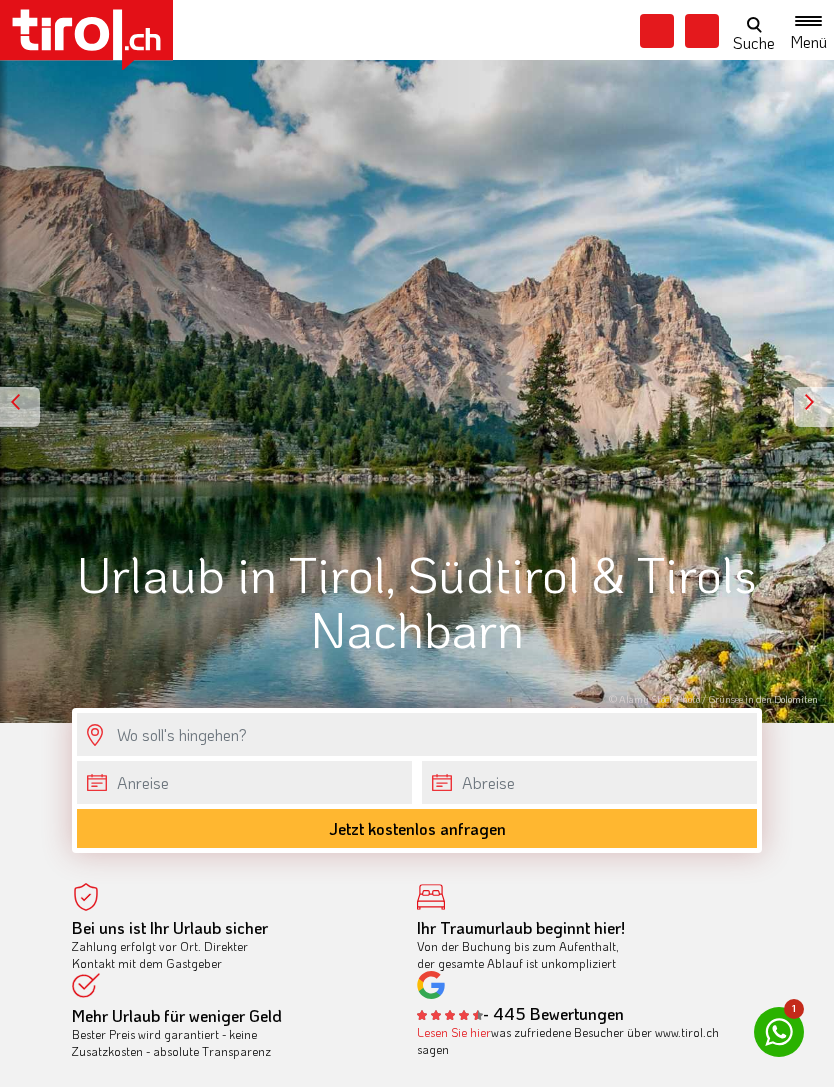 scroll, scrollTop: 0, scrollLeft: 0, axis: both 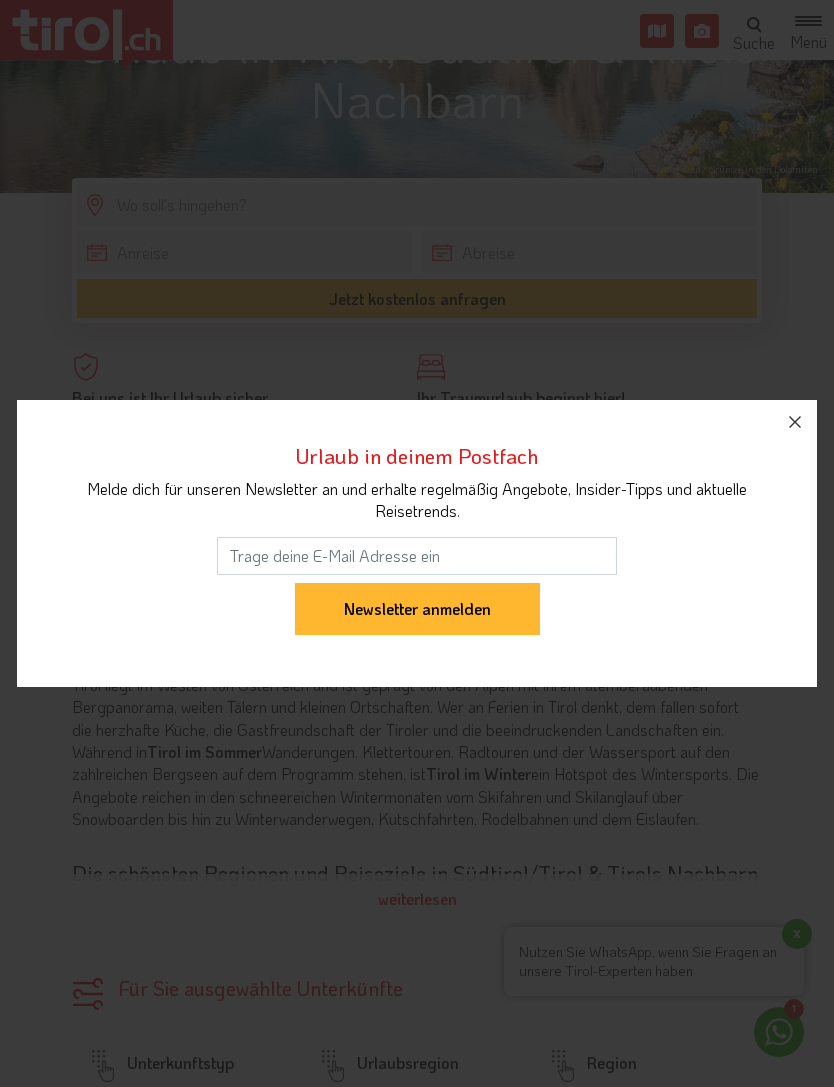 click at bounding box center [795, 422] 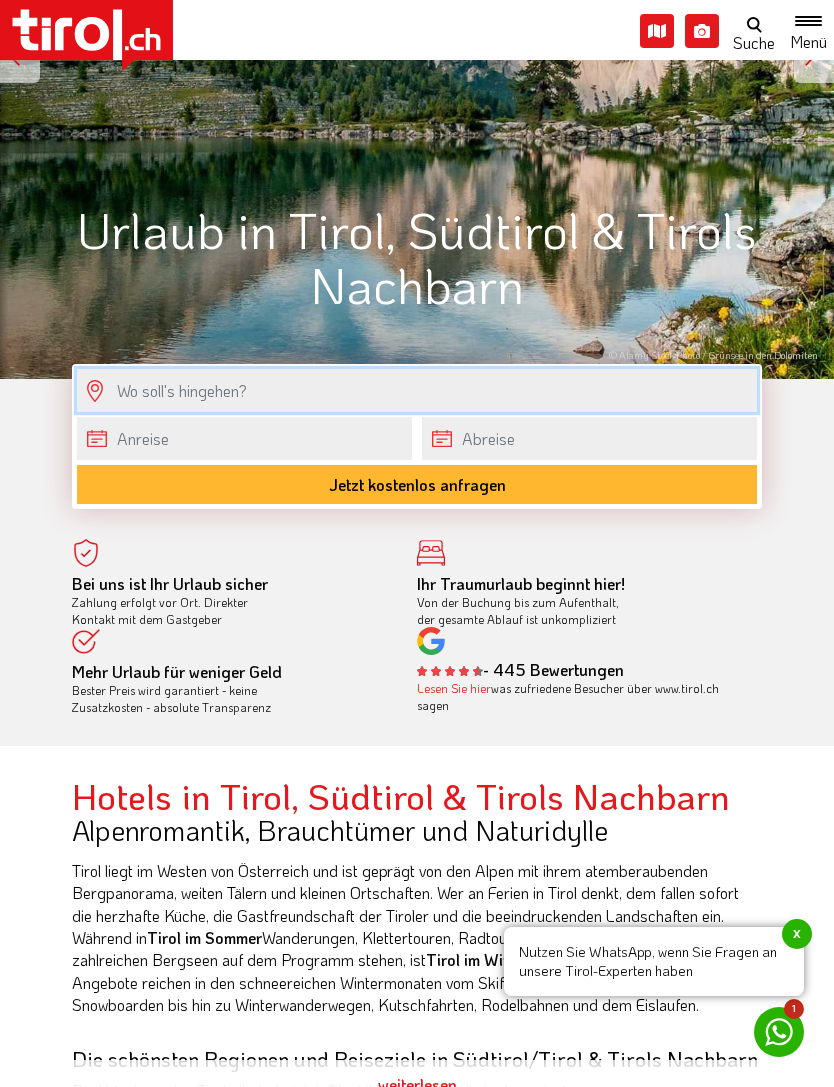 click at bounding box center (417, 390) 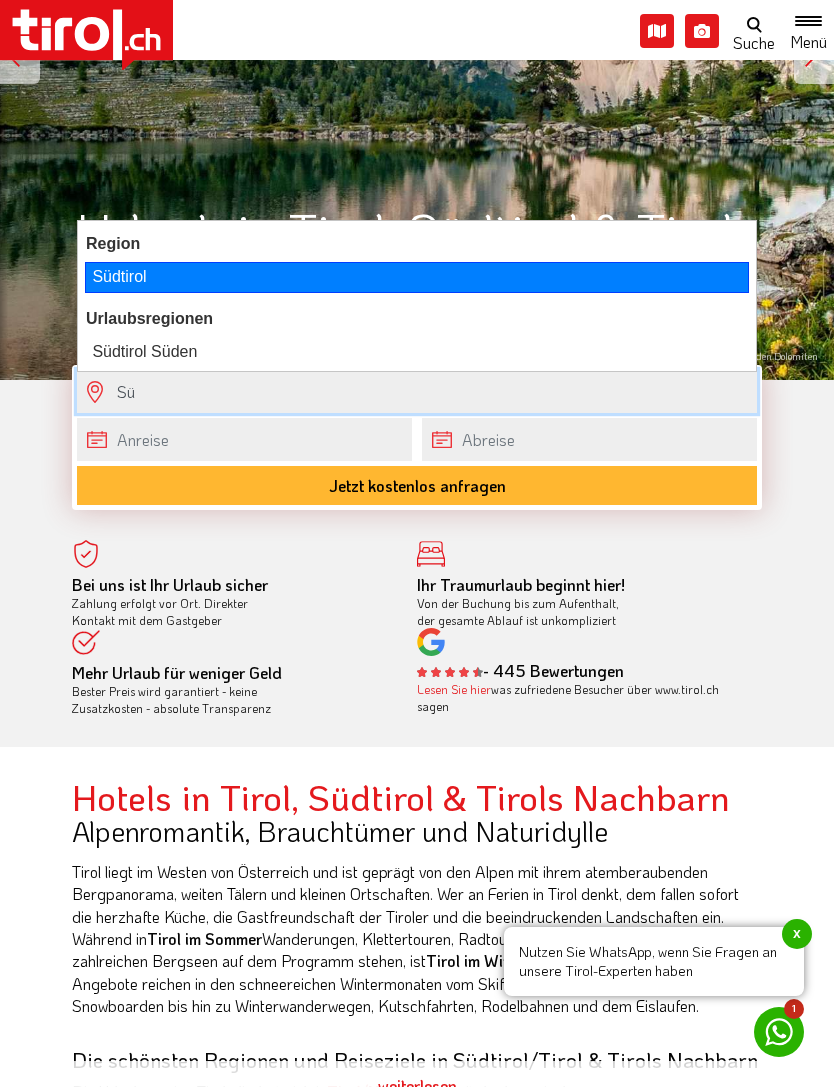 click on "Südtirol" at bounding box center (417, 277) 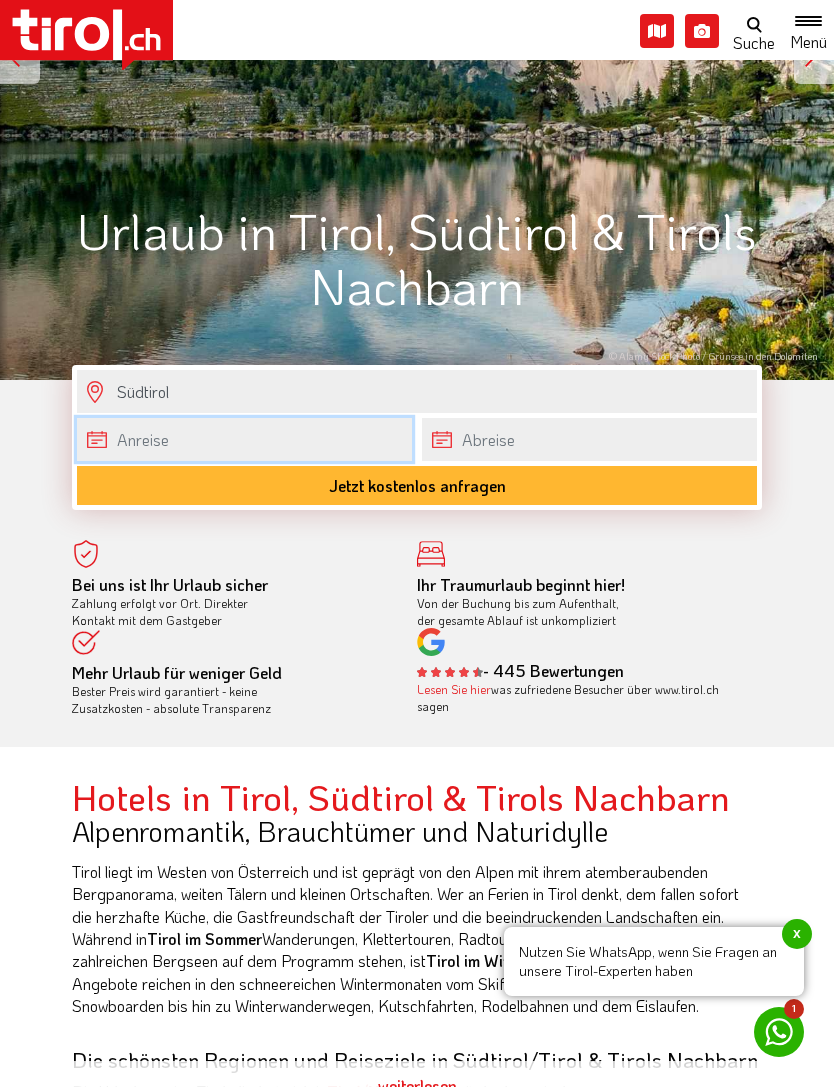 click on "Die Region [REGION] [REGION] - [REGION]      [REGION]/[REGION]    [REGION]/[REGION]      [LOCATION]      [LOCATION] &[LOCATION]      [LOCATION]      [LOCATION]      [LOCATION]      [LOCATION]      [LOCATION] und seine [LOCATION]      [LOCATION]      [LOCATION]      [LOCATION]      [LOCATION]      [LOCATION]      [LOCATION]      [LOCATION]      [LOCATION]      [LOCATION]      [LOCATION]      [LOCATION]      [LOCATION]      [LOCATION]      [LOCATION]      [LOCATION]      [LOCATION]      [REGION]    [REGION]      [LOCATION]      [LOCATION]      [LOCATION]      [LOCATION]      [REGION]    [REGION]      [LOCATION]      [LOCATION]      [LOCATION]      [LOCATION]      [LOCATION]" at bounding box center (417, 200) 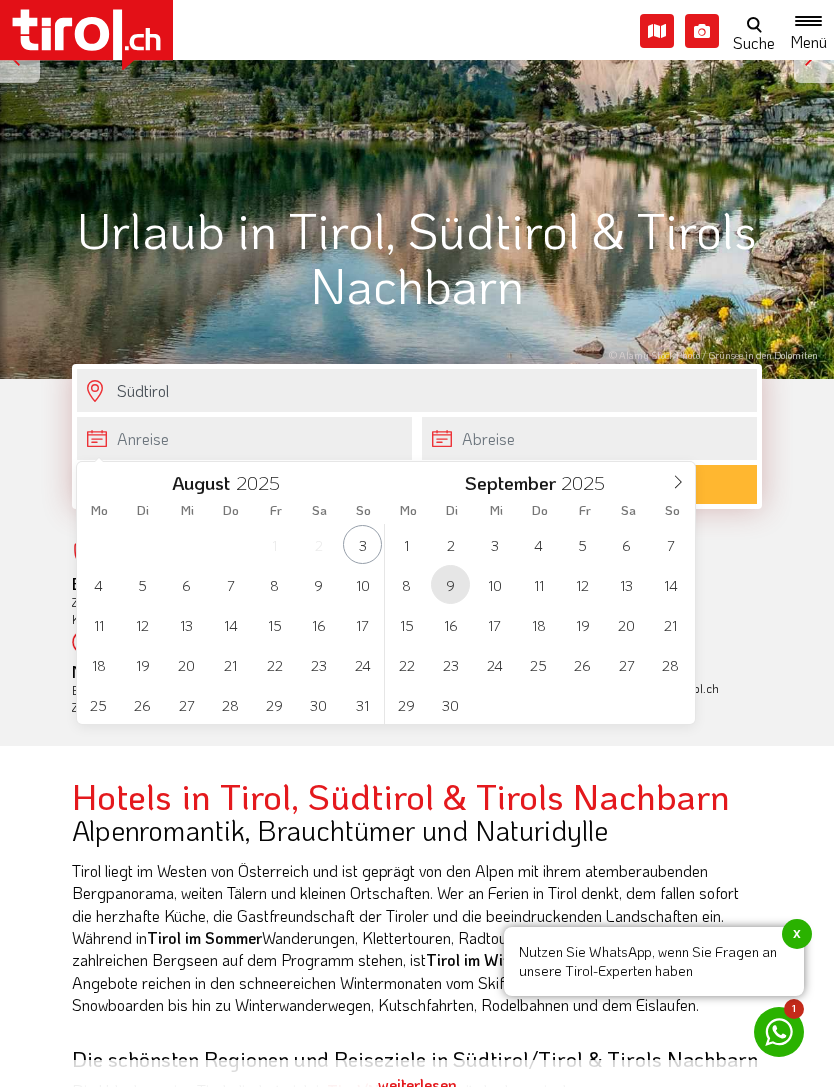 click on "9" at bounding box center [450, 584] 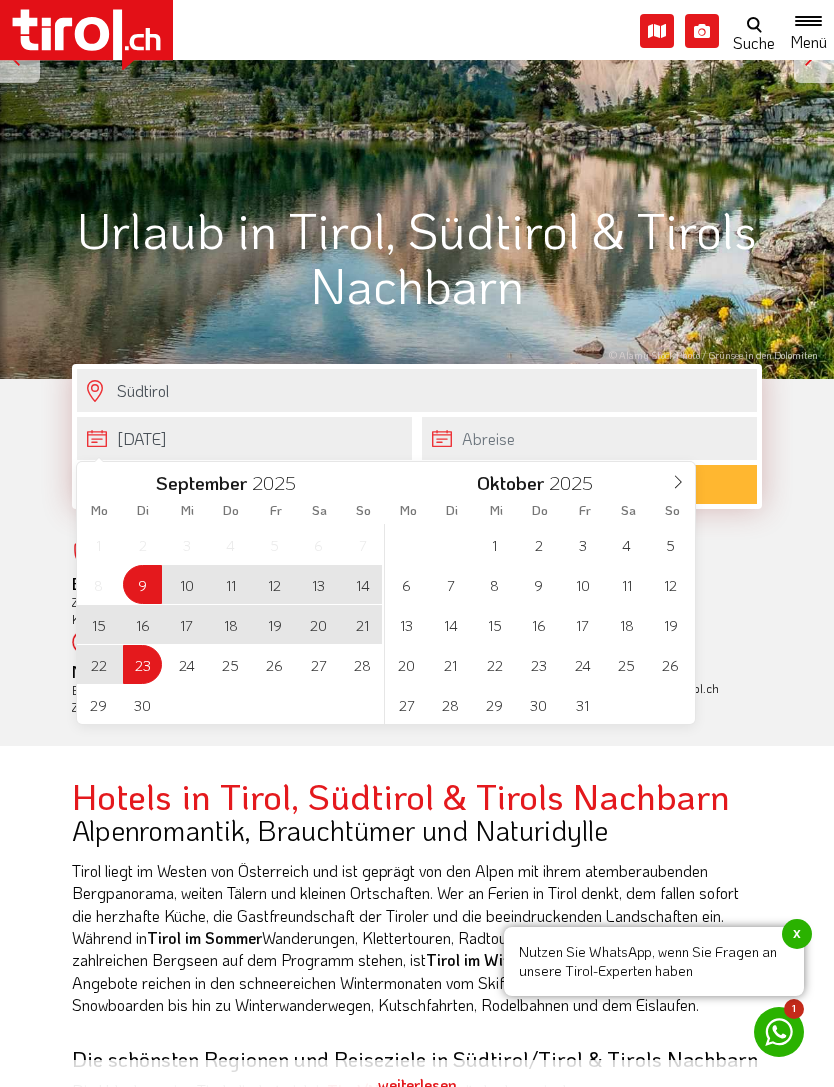 click on "23" at bounding box center (142, 664) 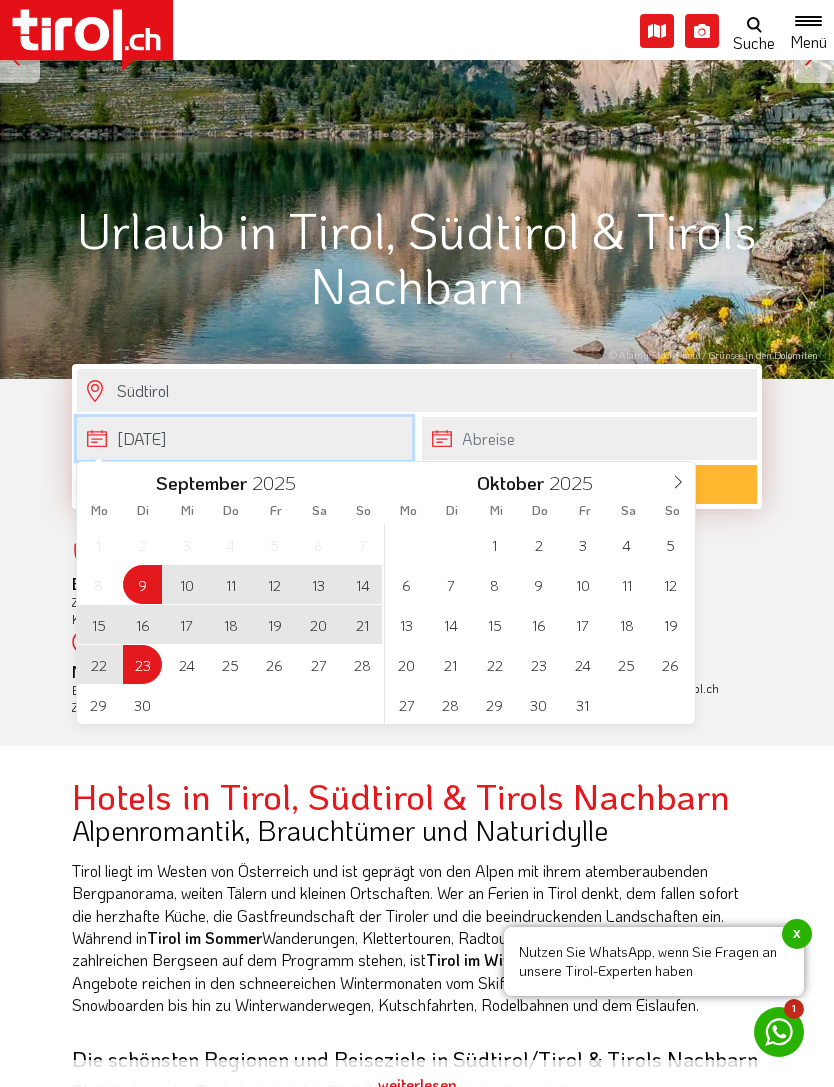 type on "[DATE]" 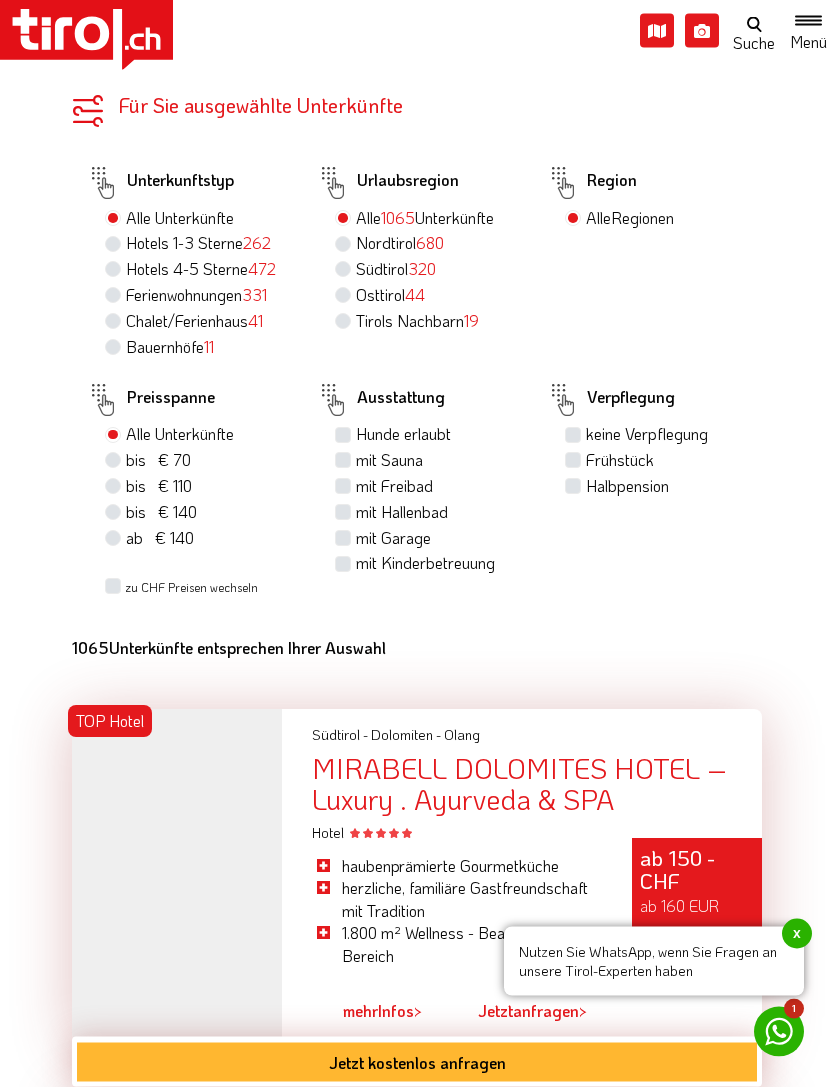 scroll, scrollTop: 1414, scrollLeft: 0, axis: vertical 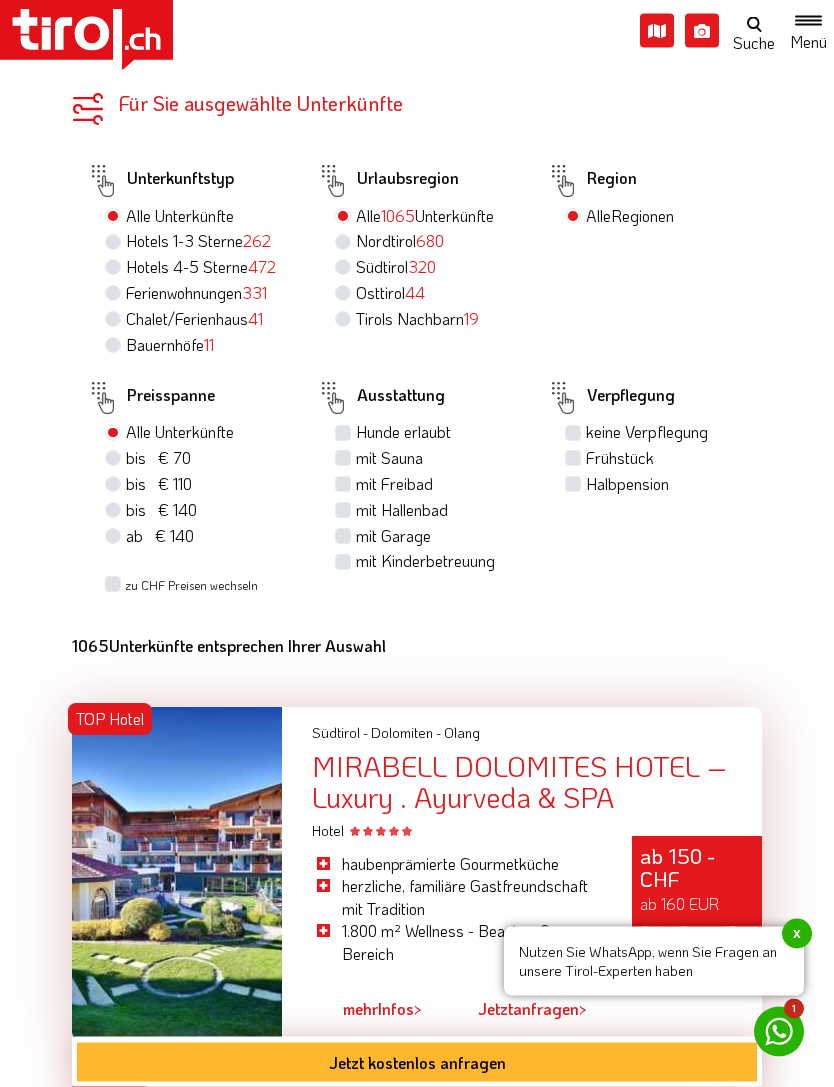 click on "Hotels 1-3 Sterne  262" at bounding box center [198, 242] 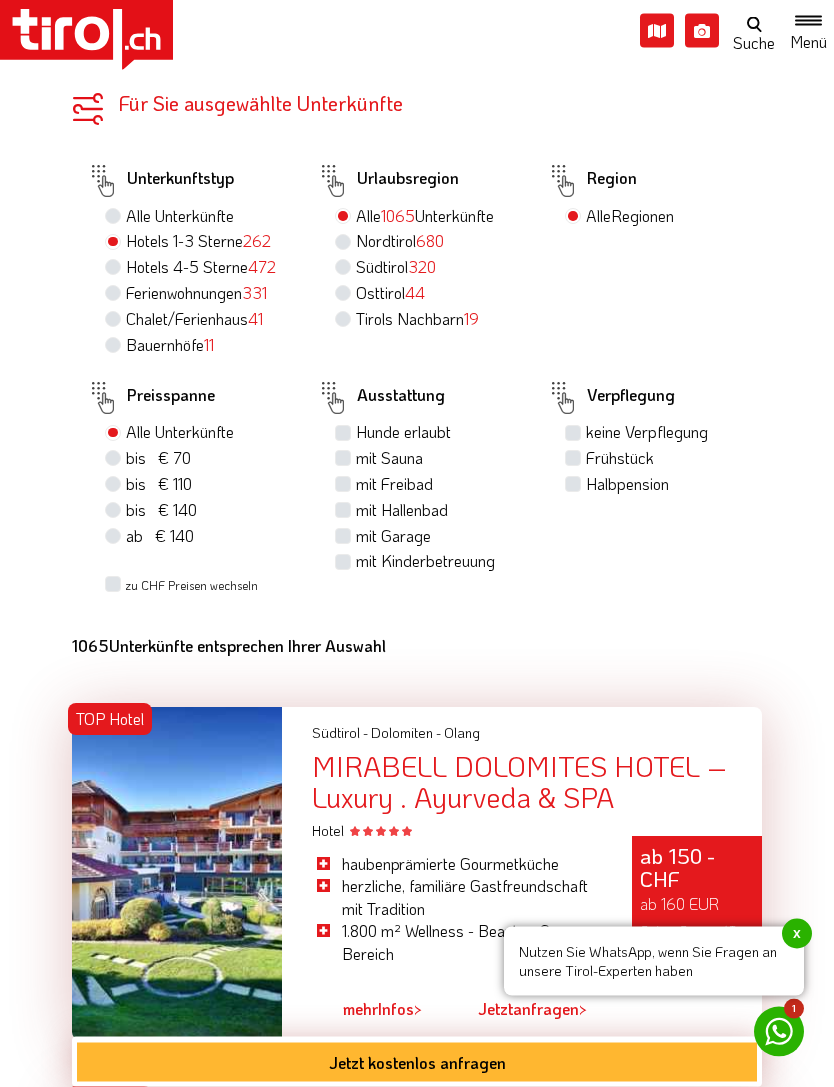 scroll, scrollTop: 1415, scrollLeft: 0, axis: vertical 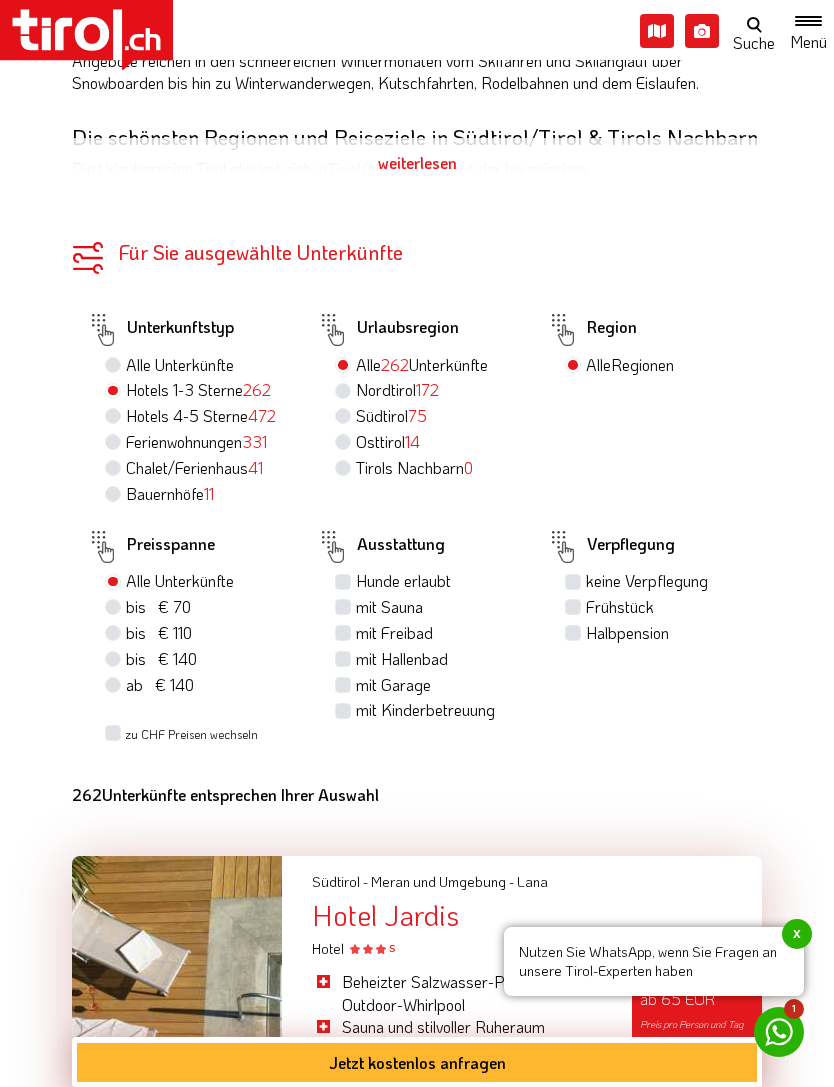 click on "mit Hallenbad" at bounding box center [402, 659] 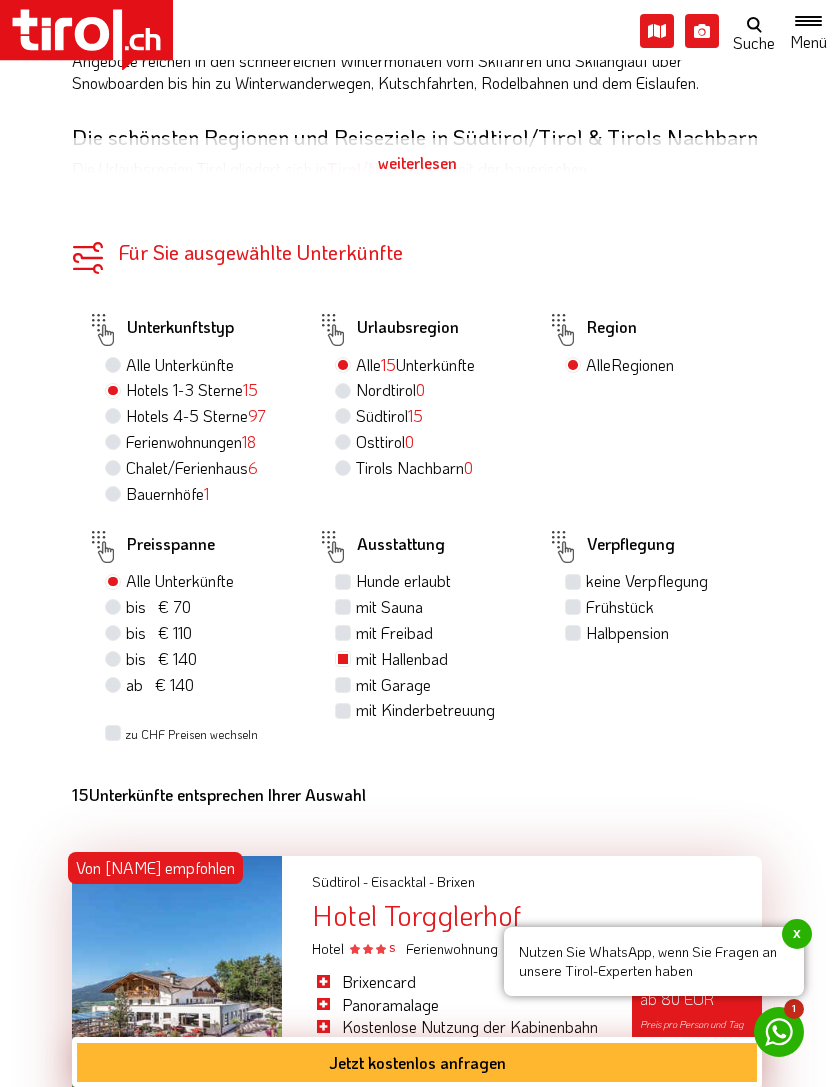 click on "Halbpension" at bounding box center [627, 633] 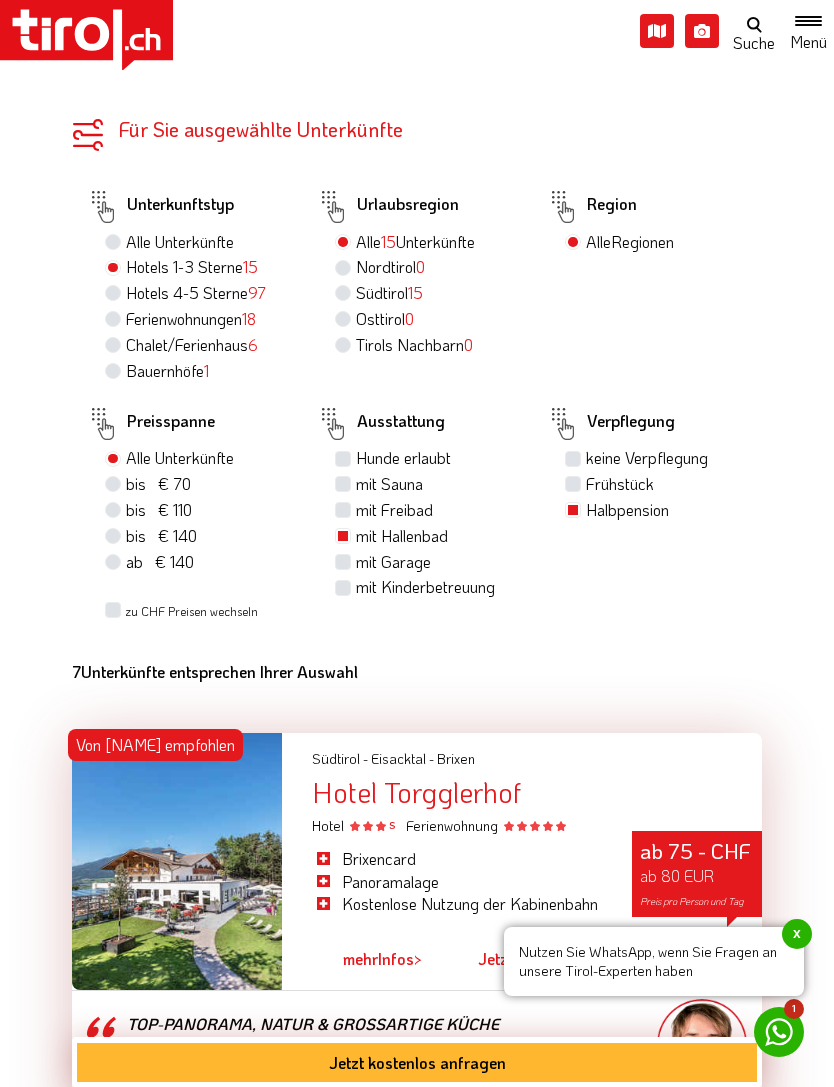 scroll, scrollTop: 1537, scrollLeft: 0, axis: vertical 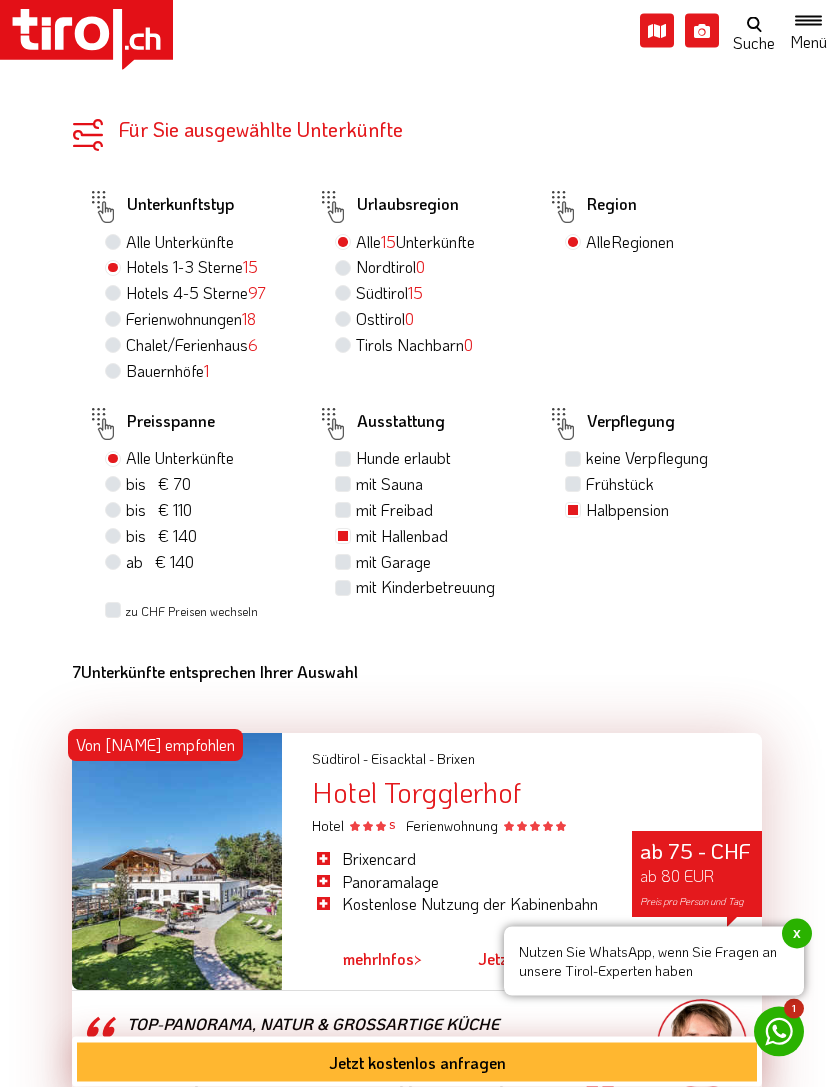 click on "Frühstück" at bounding box center (620, 485) 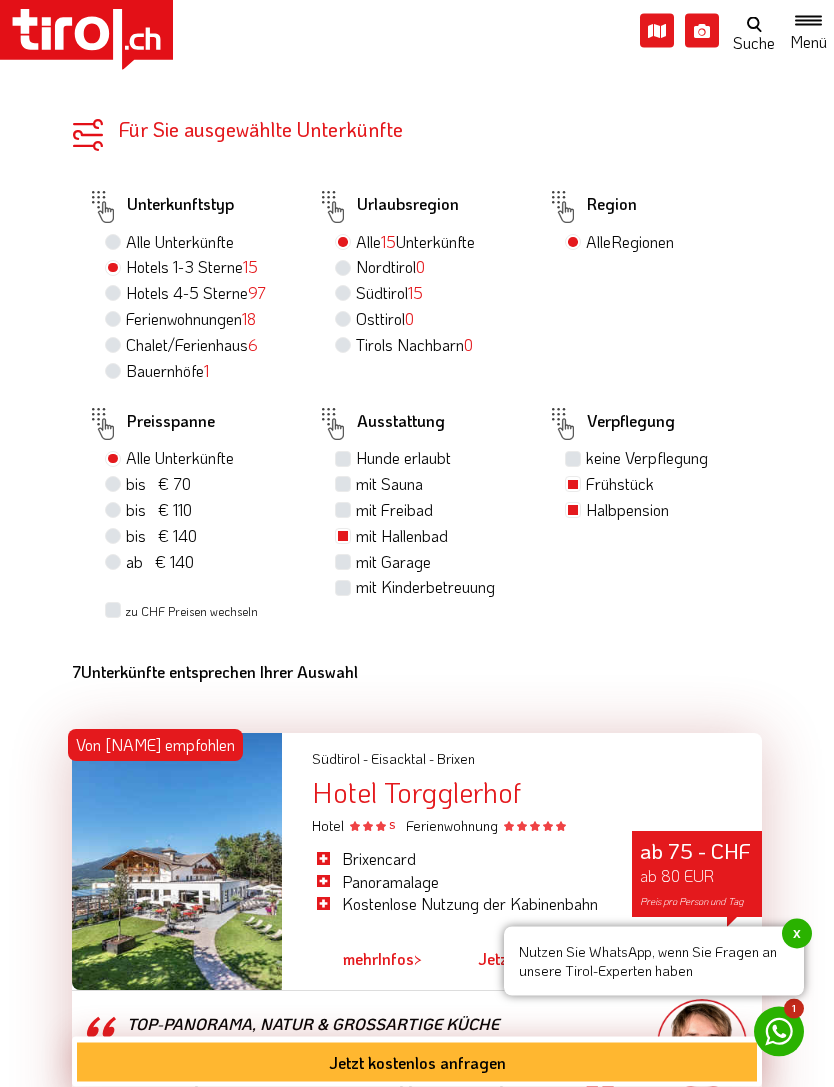 scroll, scrollTop: 1538, scrollLeft: 0, axis: vertical 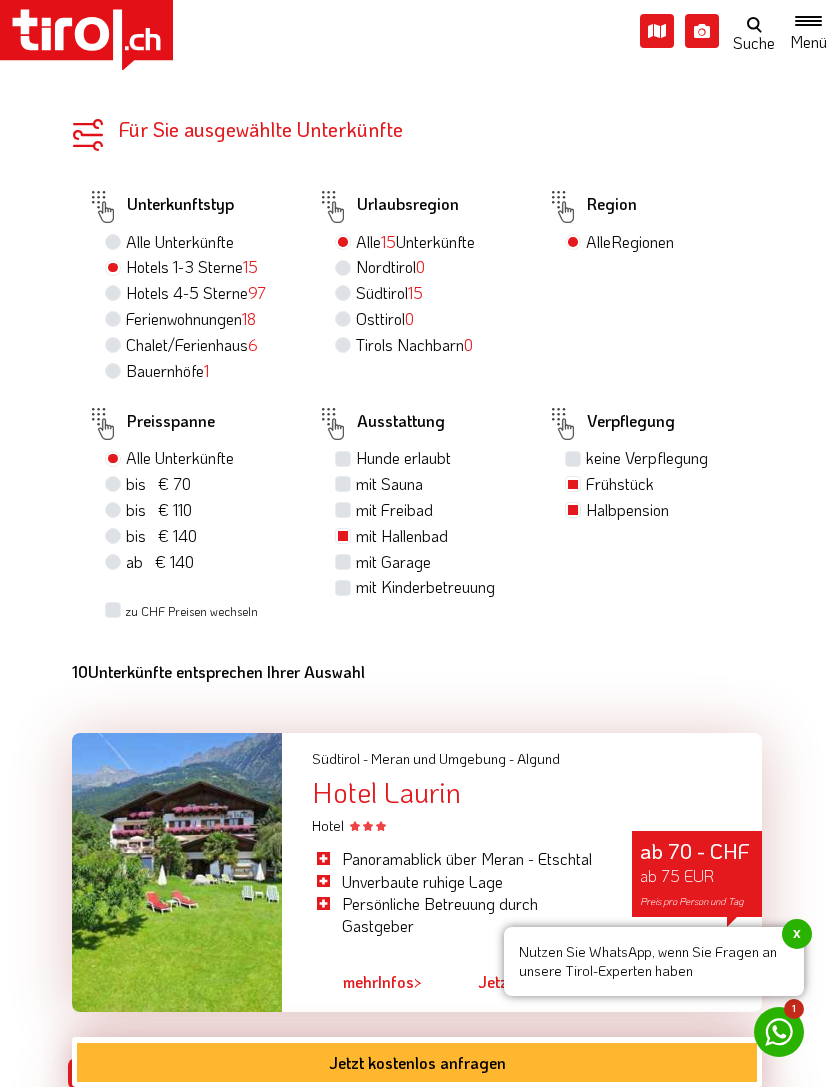 click on "Ferienwohnungen  18" at bounding box center (191, 319) 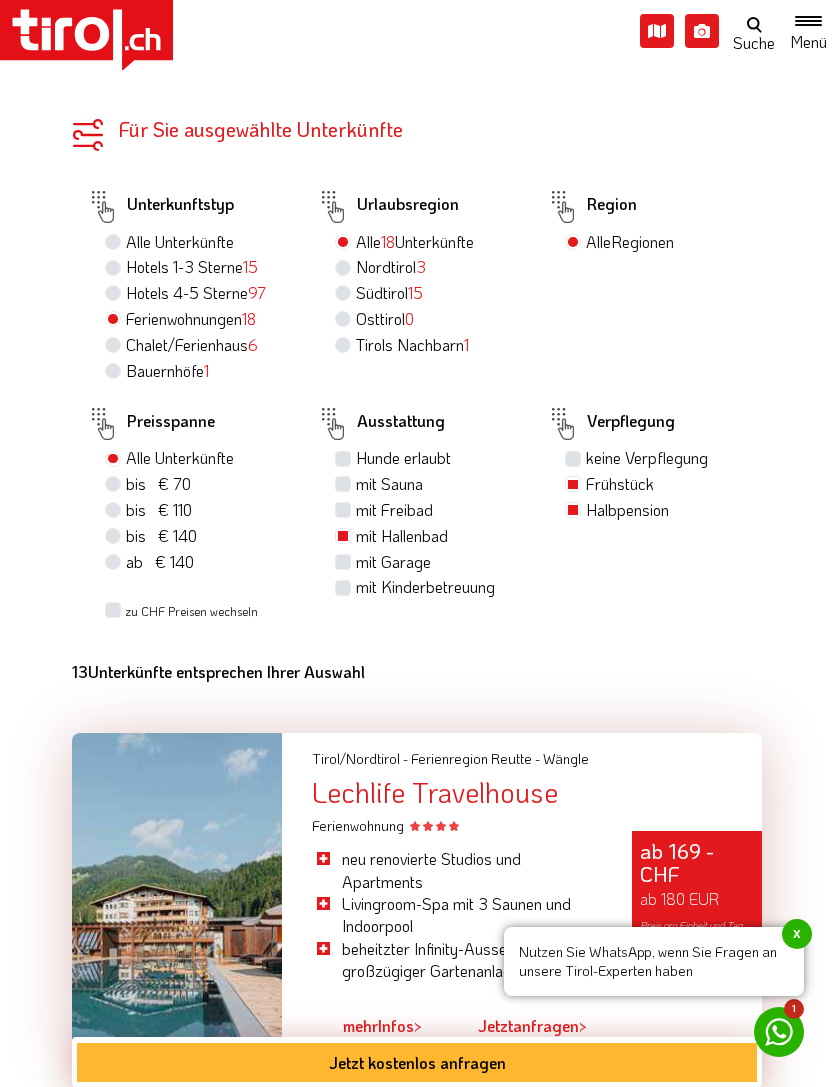 click on "Hotels 1-3 Sterne  15" at bounding box center [192, 267] 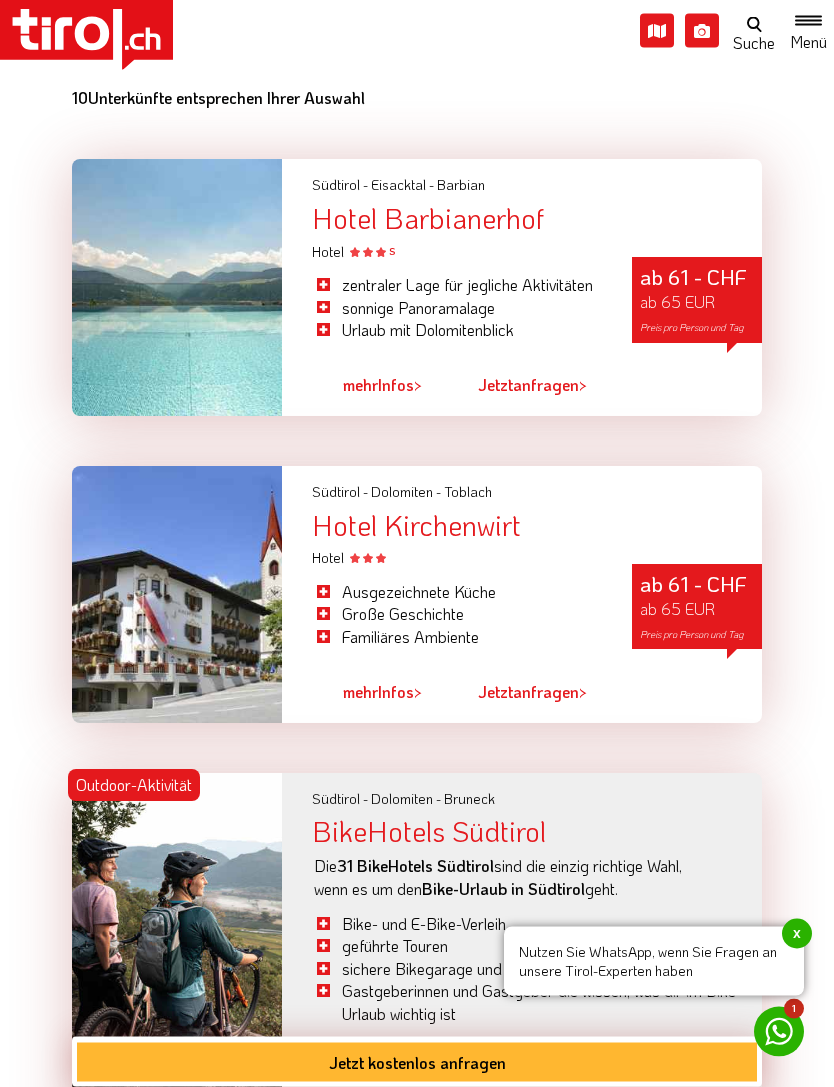 scroll, scrollTop: 2112, scrollLeft: 0, axis: vertical 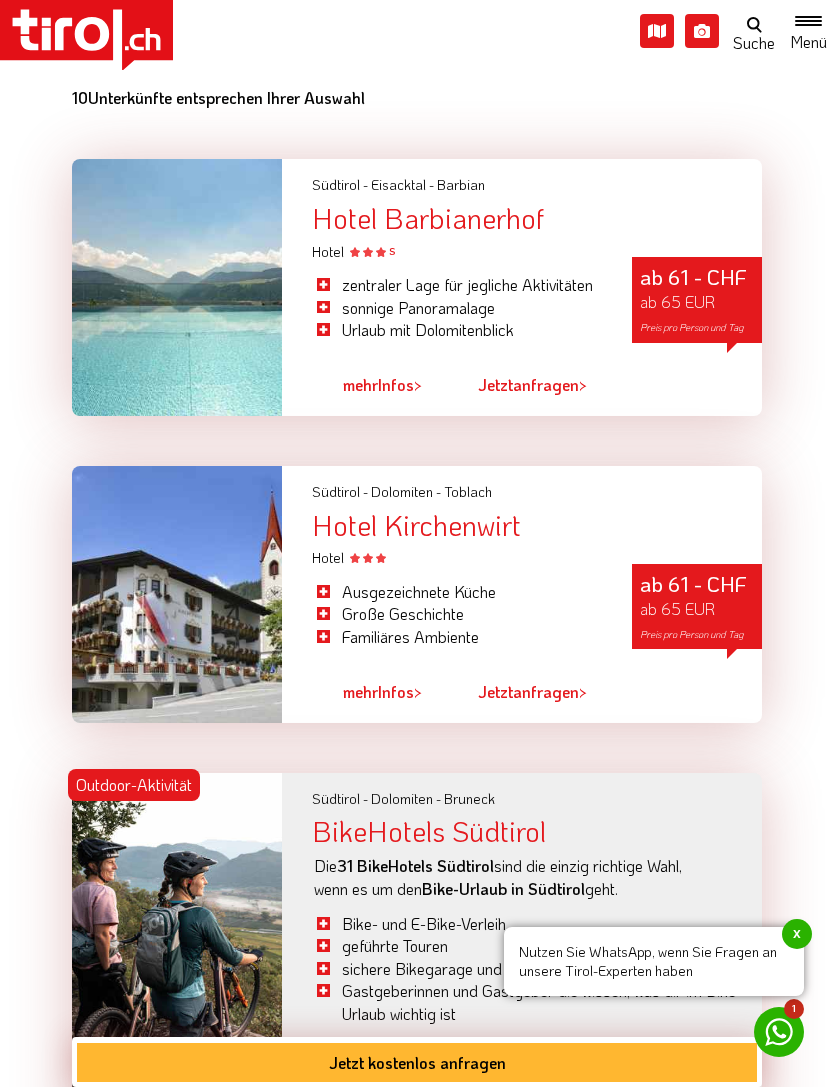 click on "x" at bounding box center (797, 934) 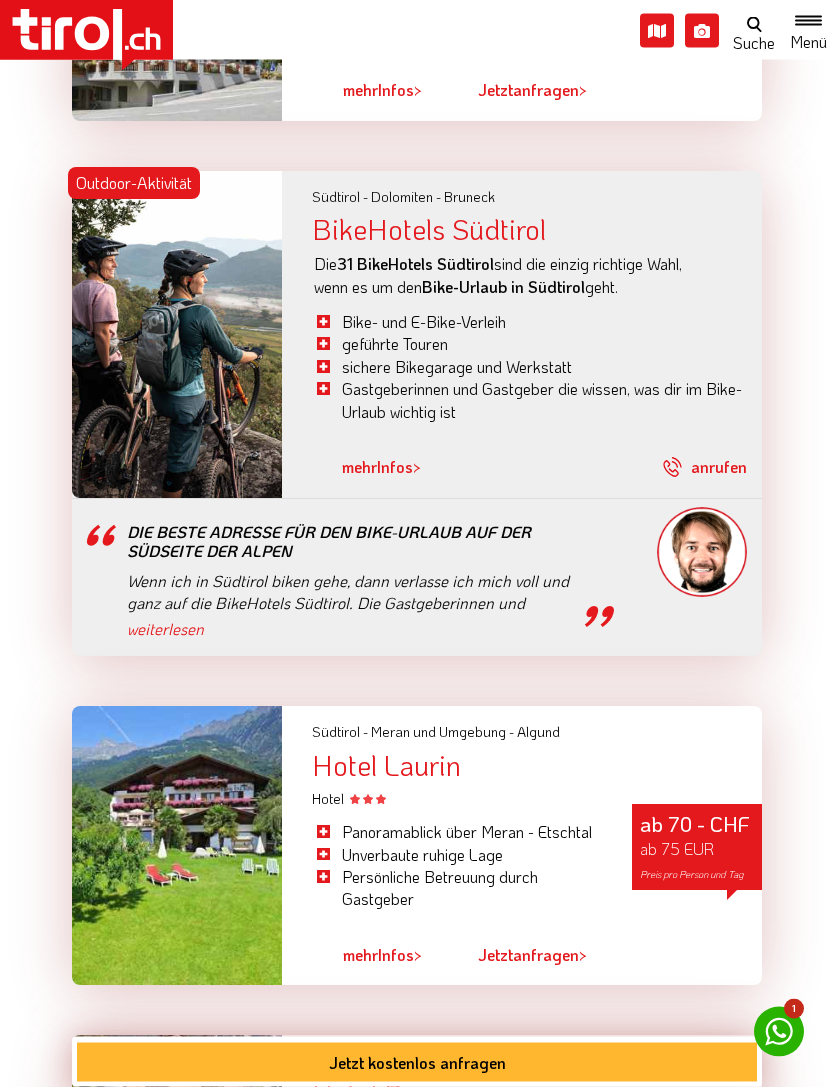 scroll, scrollTop: 2714, scrollLeft: 0, axis: vertical 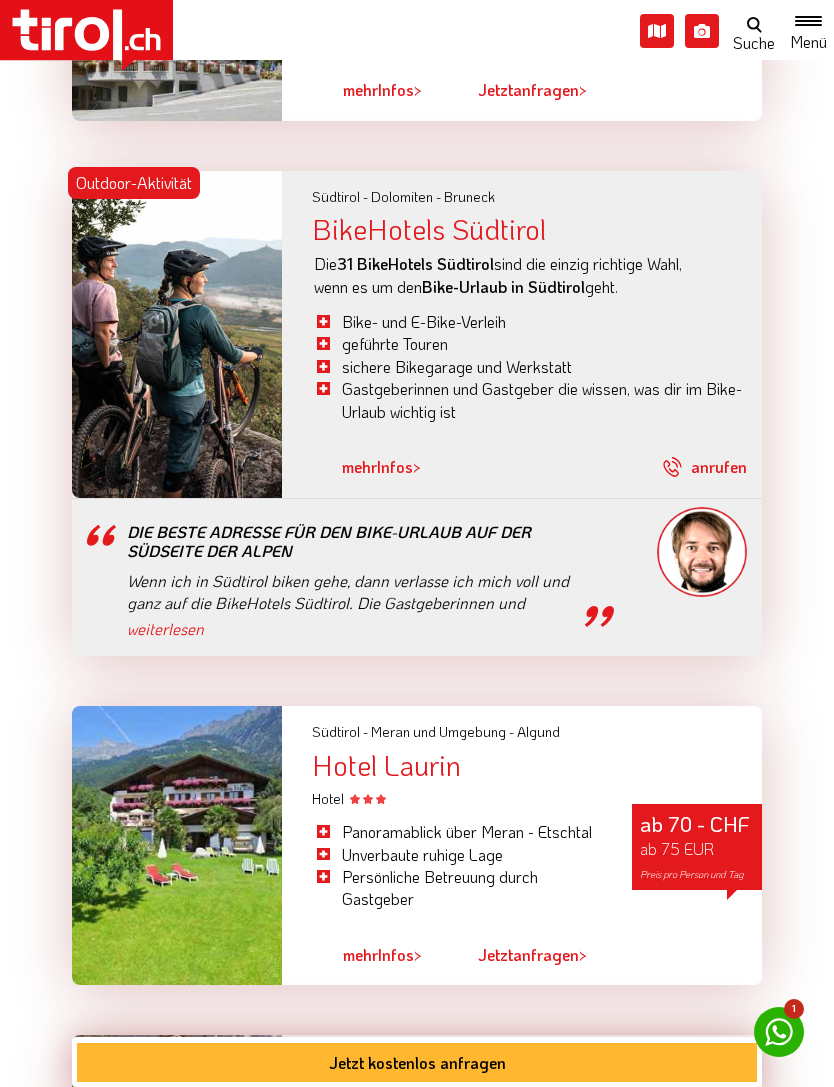 click on "Jetzt kostenlos anfragen" at bounding box center (417, 1062) 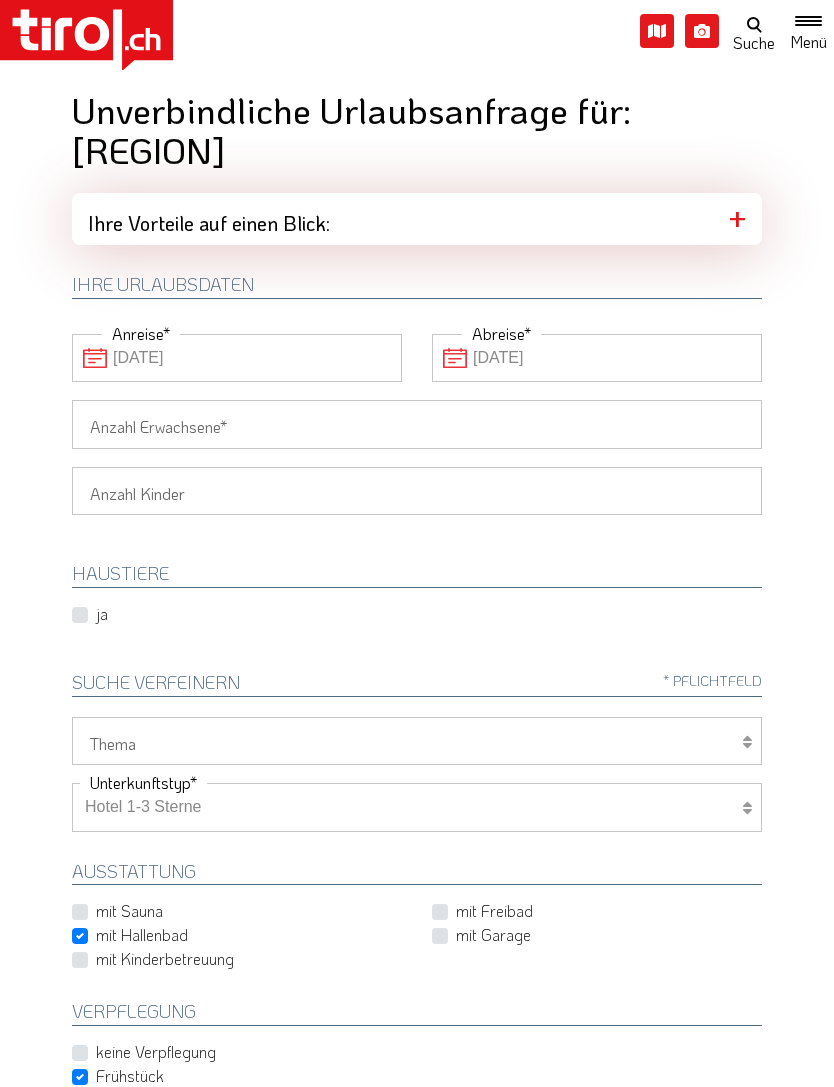 scroll, scrollTop: 0, scrollLeft: 0, axis: both 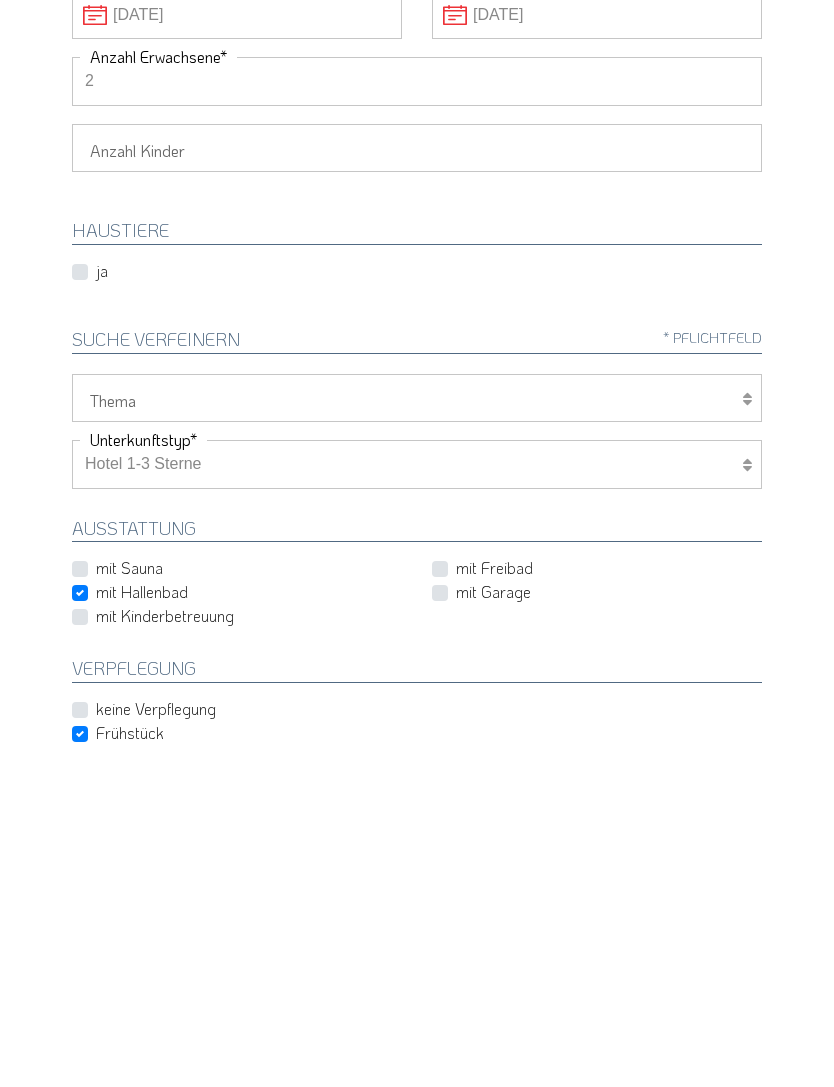 type on "2" 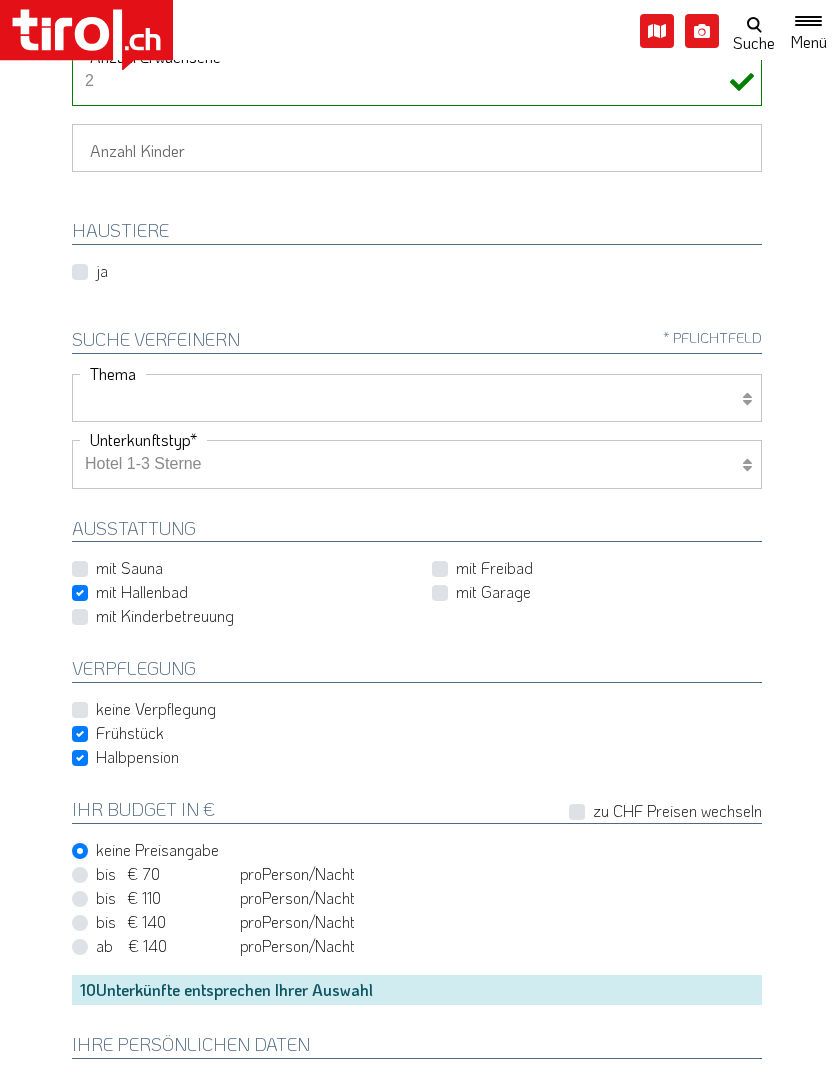 select on "7398" 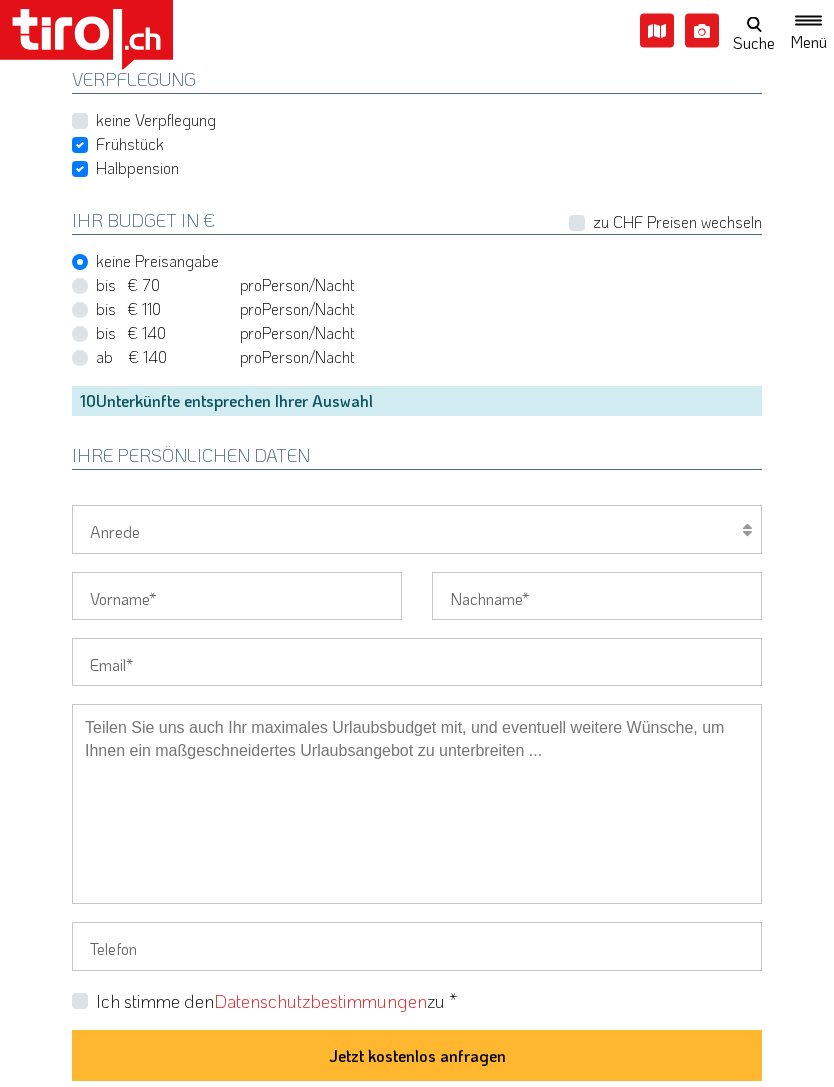 scroll, scrollTop: 932, scrollLeft: 0, axis: vertical 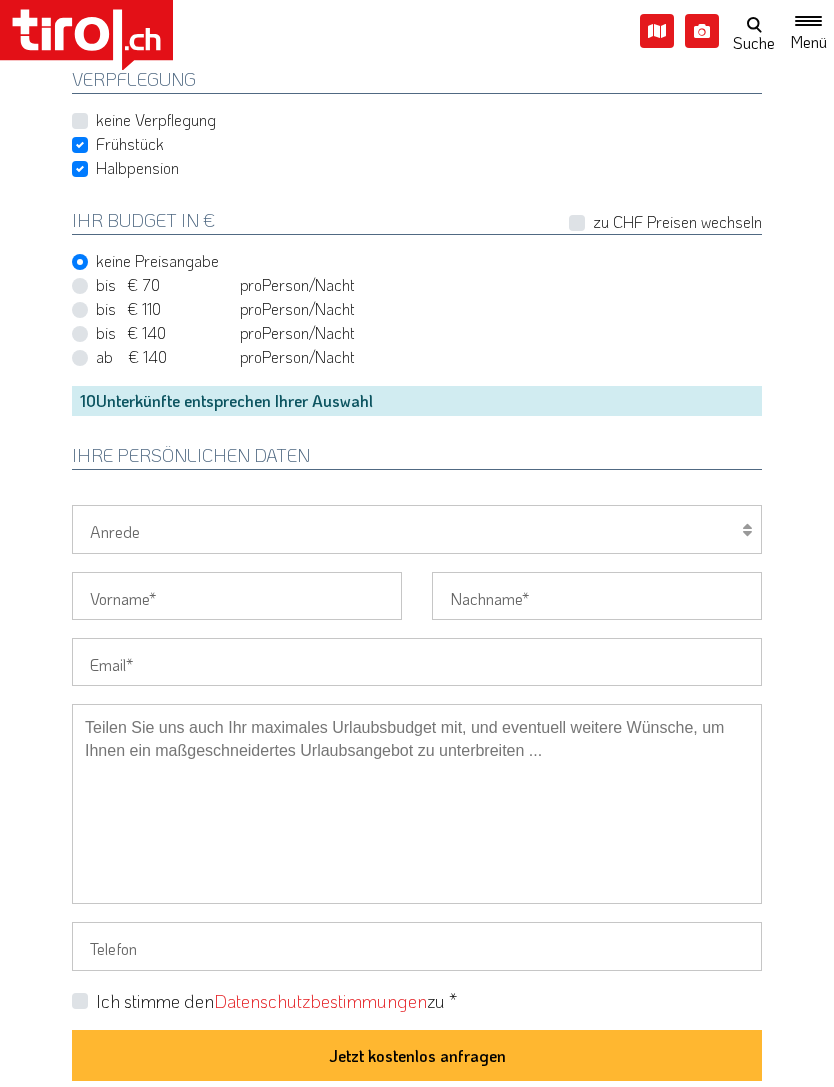click on "Herr
Frau
Familie" at bounding box center (417, 529) 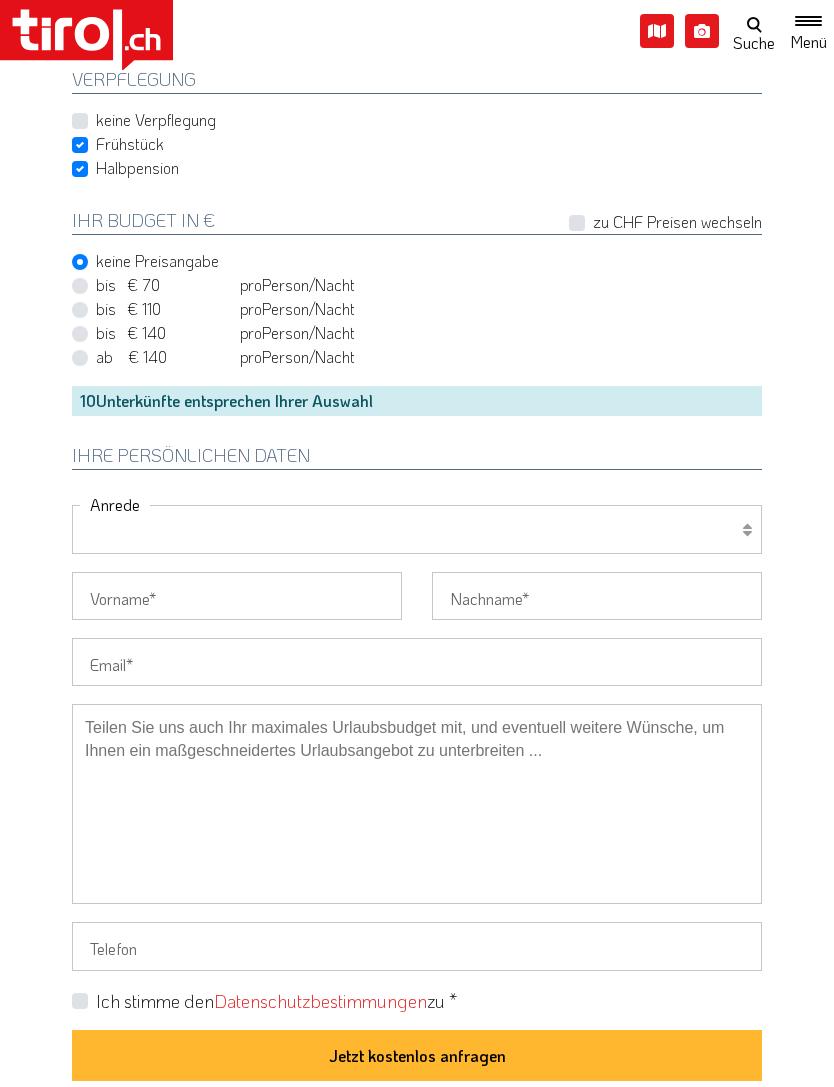 select on "Herr" 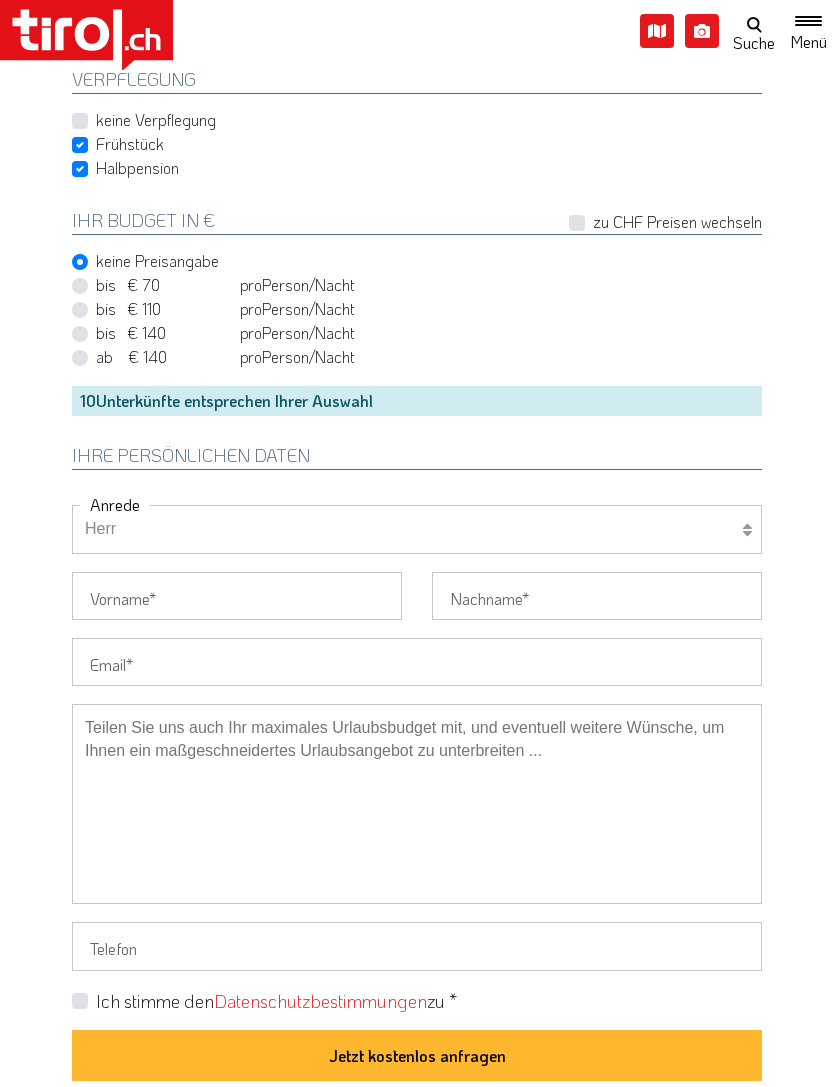 click on "Vorname" at bounding box center [237, 596] 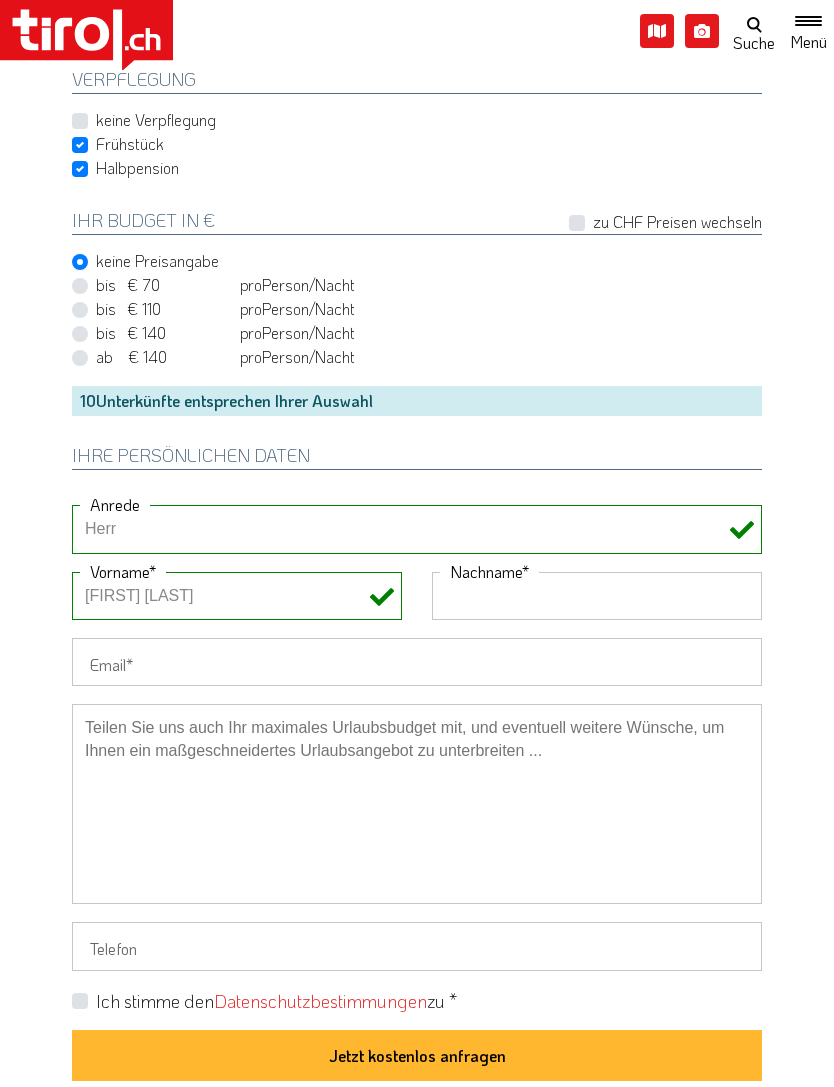 click on "Manfred Bernauer" at bounding box center (237, 596) 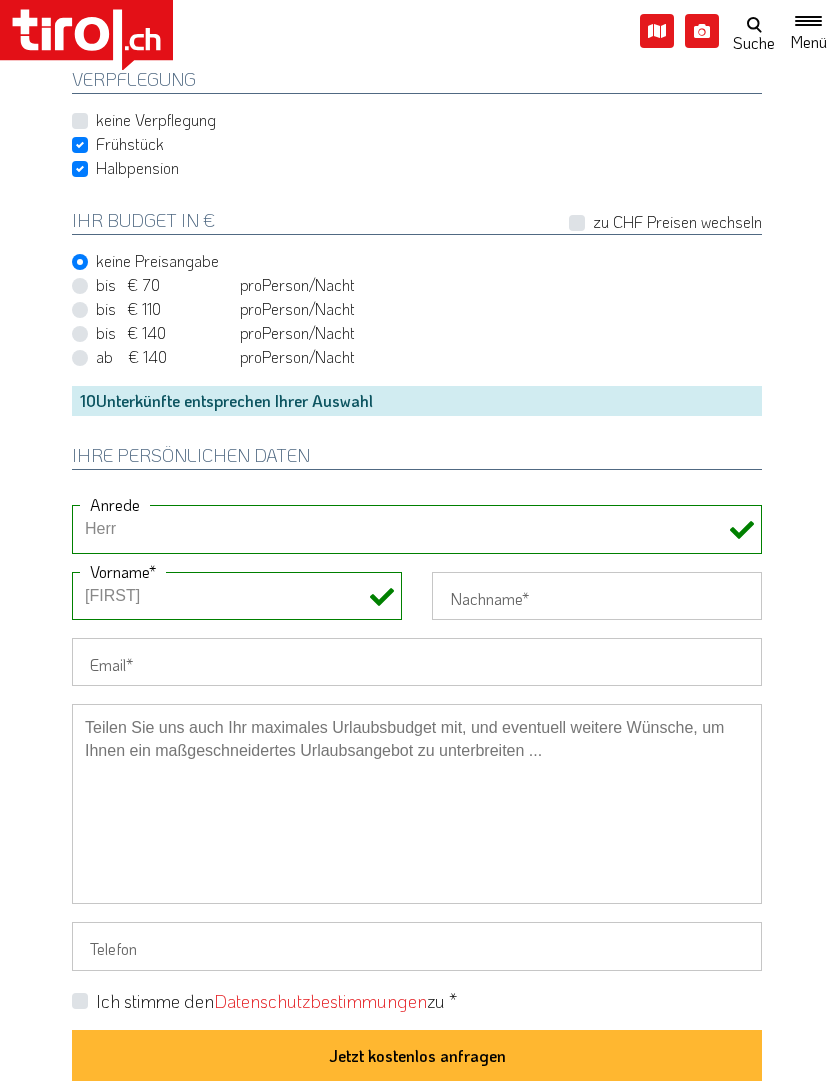 type on "Manfred" 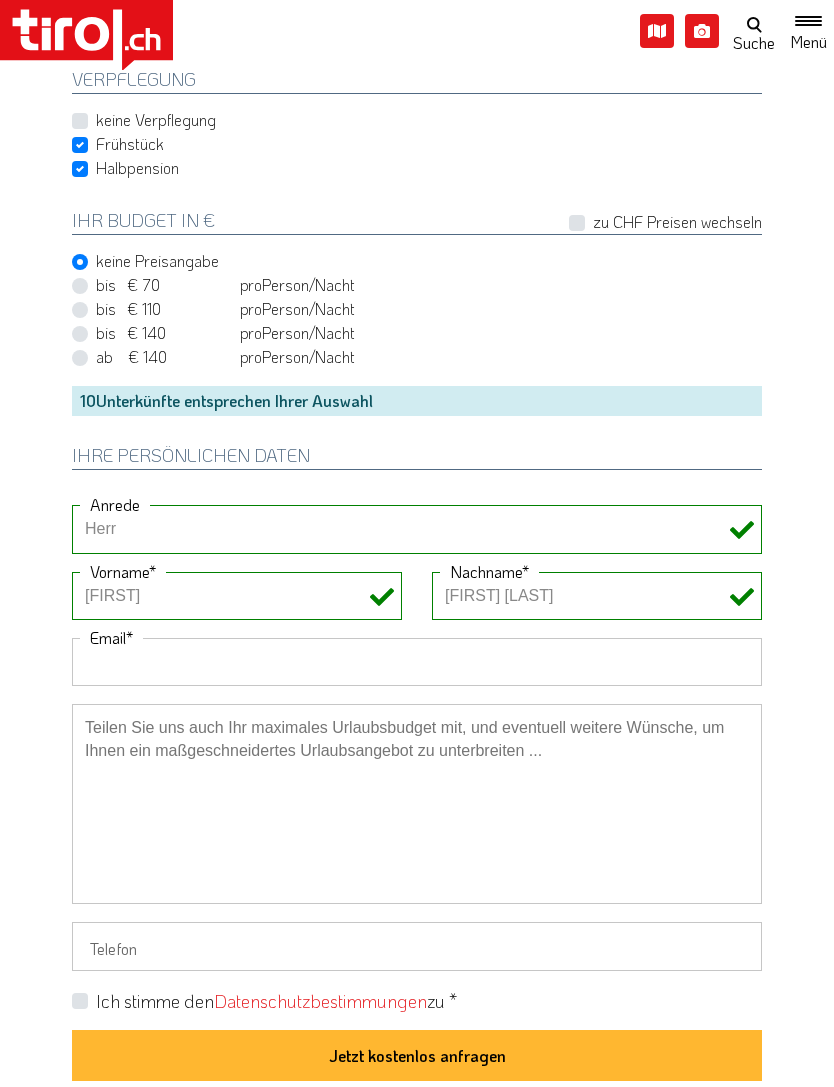 click on "Manfred Bernauer" at bounding box center [597, 596] 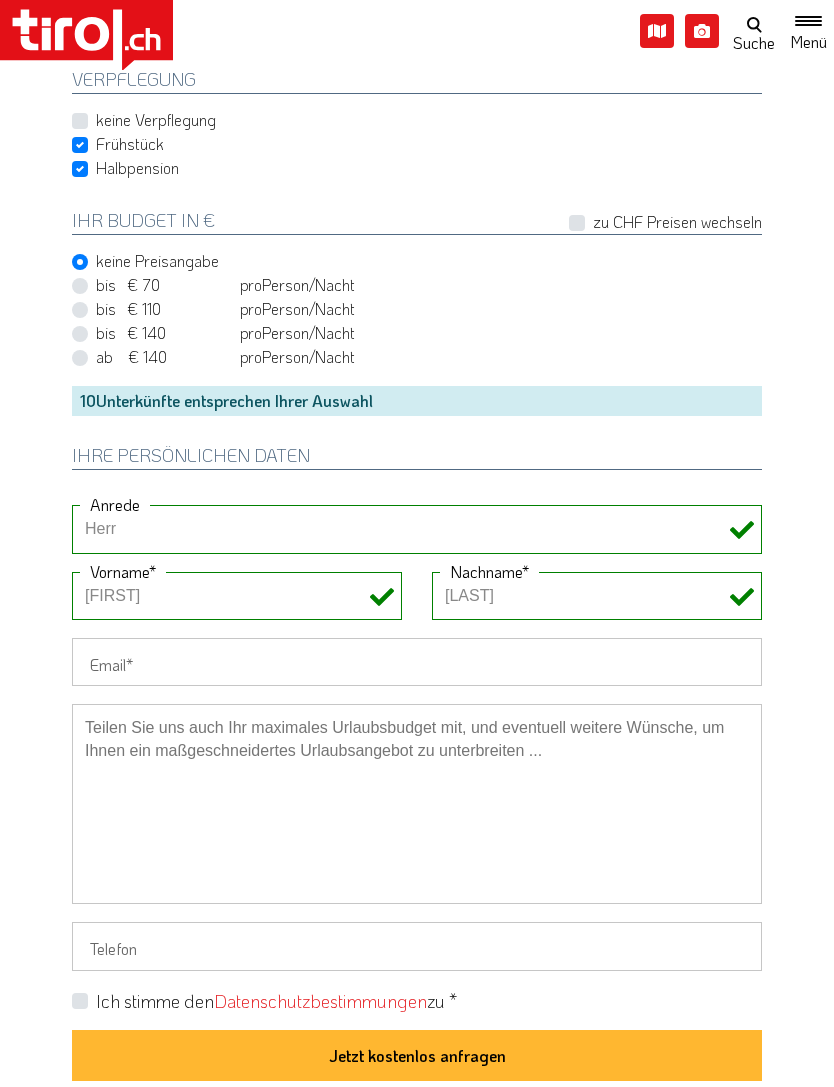 type on "Bernauer" 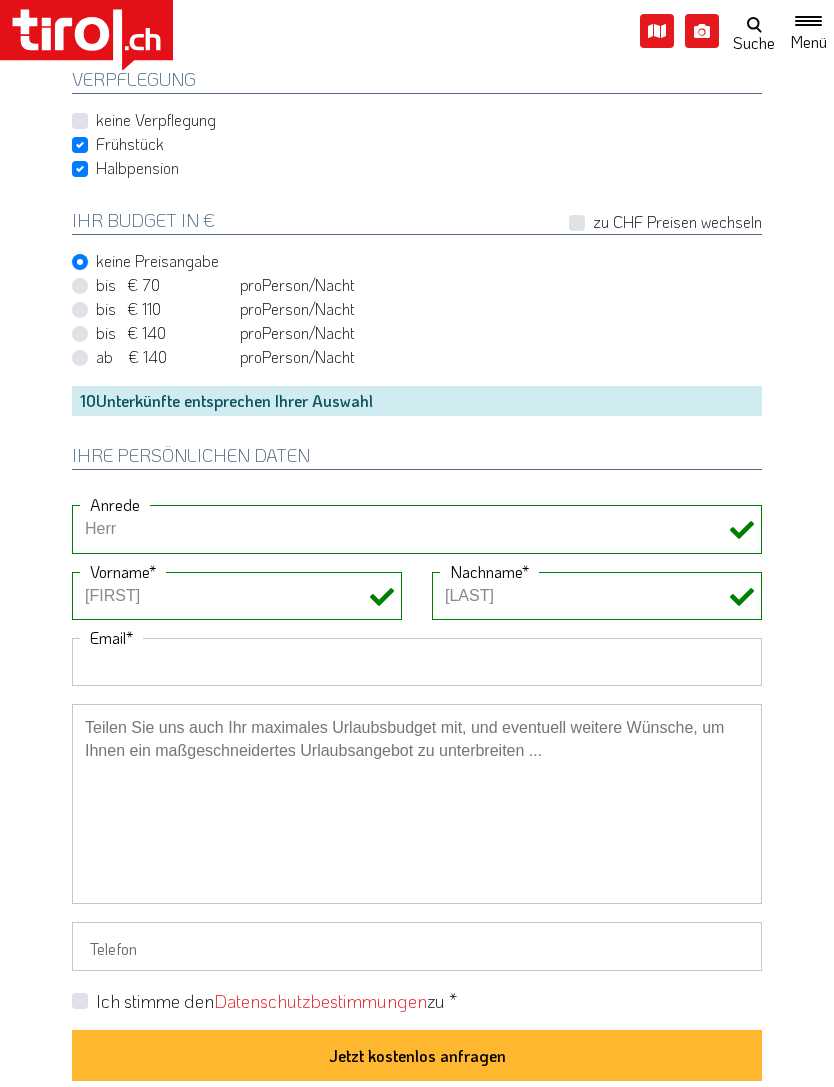 type on "manfred_bernauer@t-online.de" 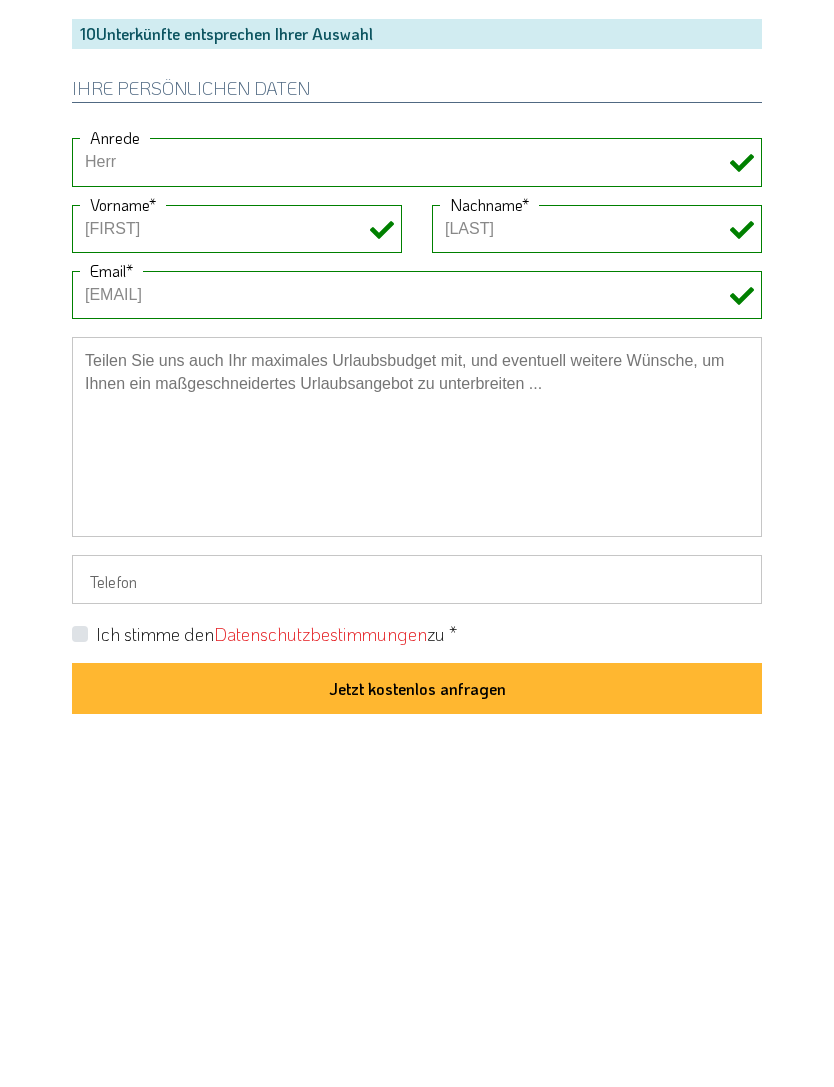 scroll, scrollTop: 961, scrollLeft: 0, axis: vertical 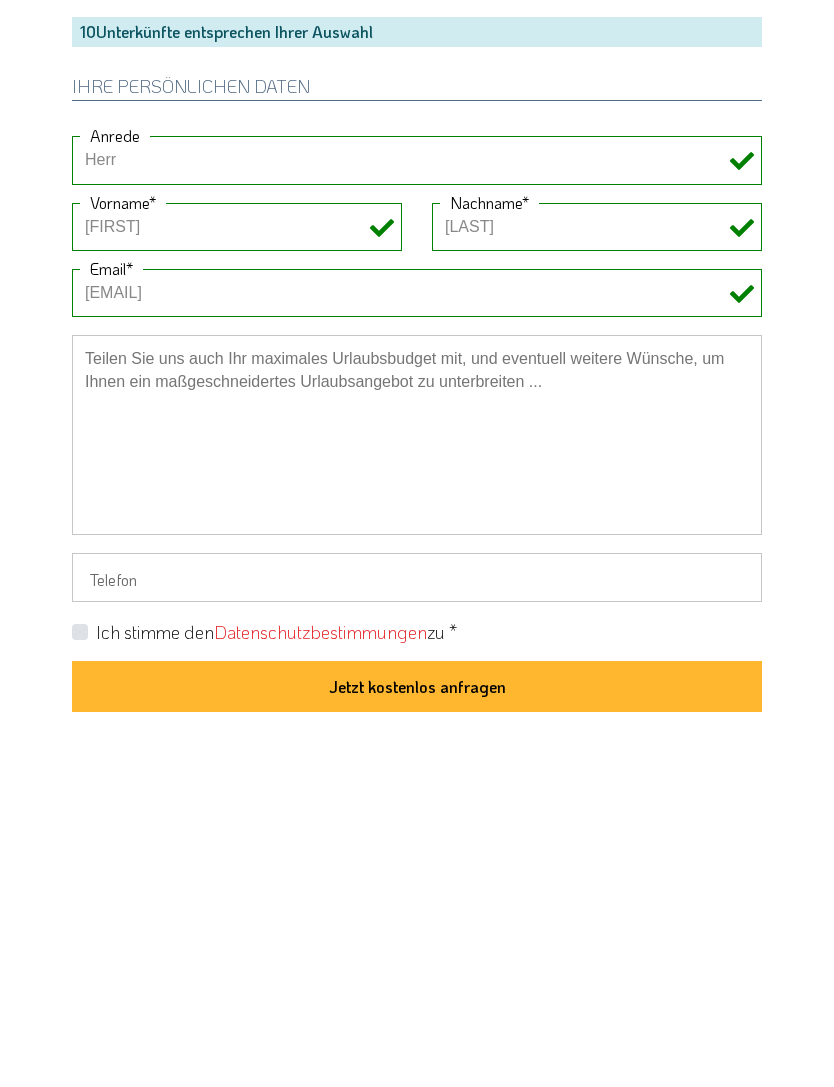click on "Ich stimme den  Datenschutzbestimmungen  zu *" at bounding box center [276, 972] 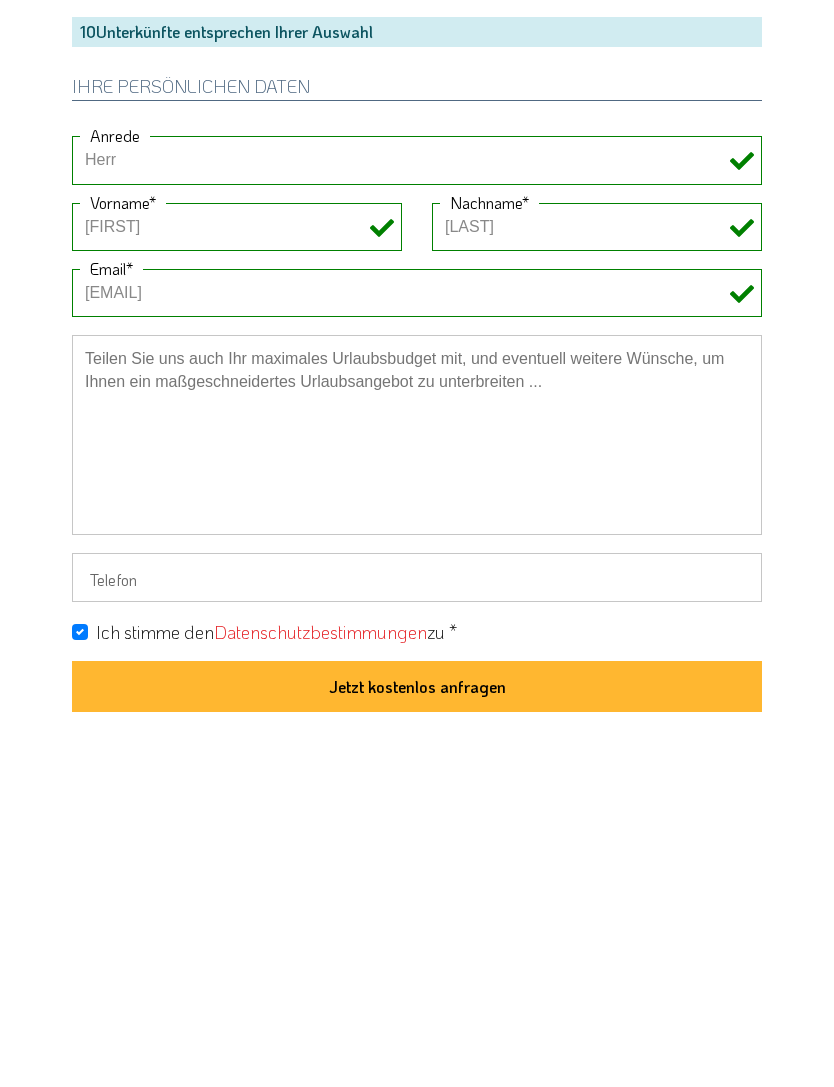 scroll, scrollTop: 1301, scrollLeft: 0, axis: vertical 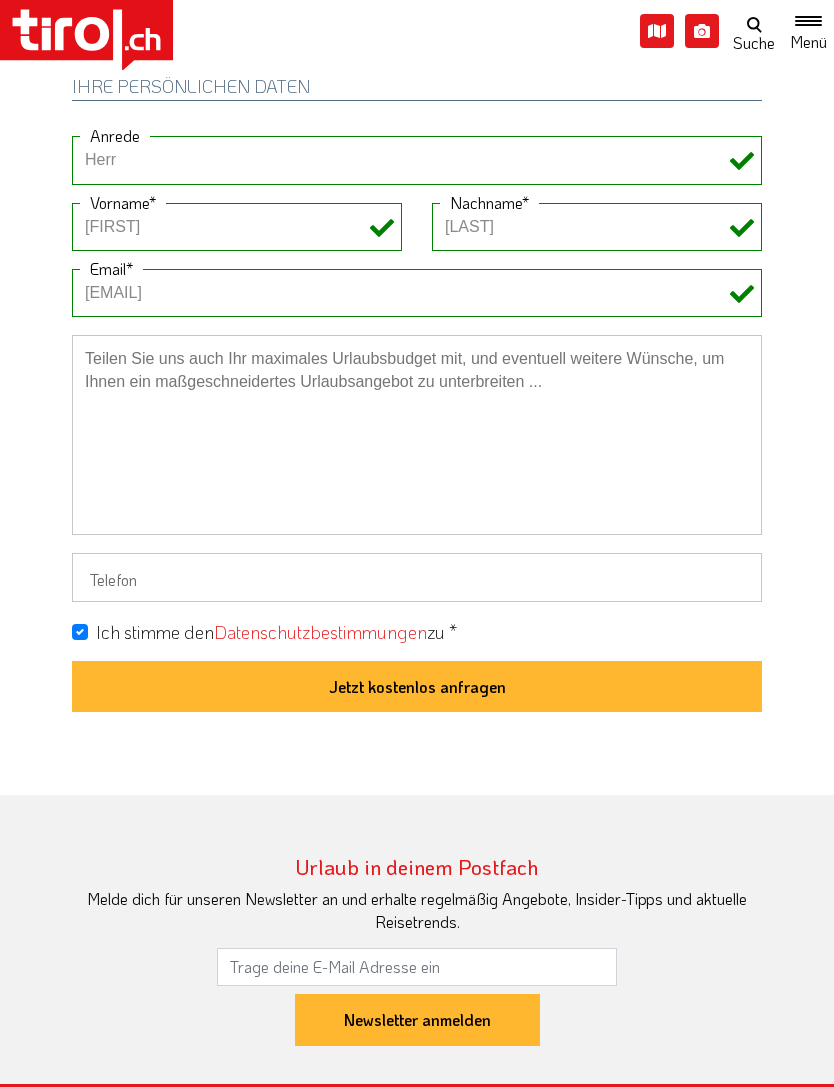 click on "Jetzt kostenlos anfragen" at bounding box center [417, 687] 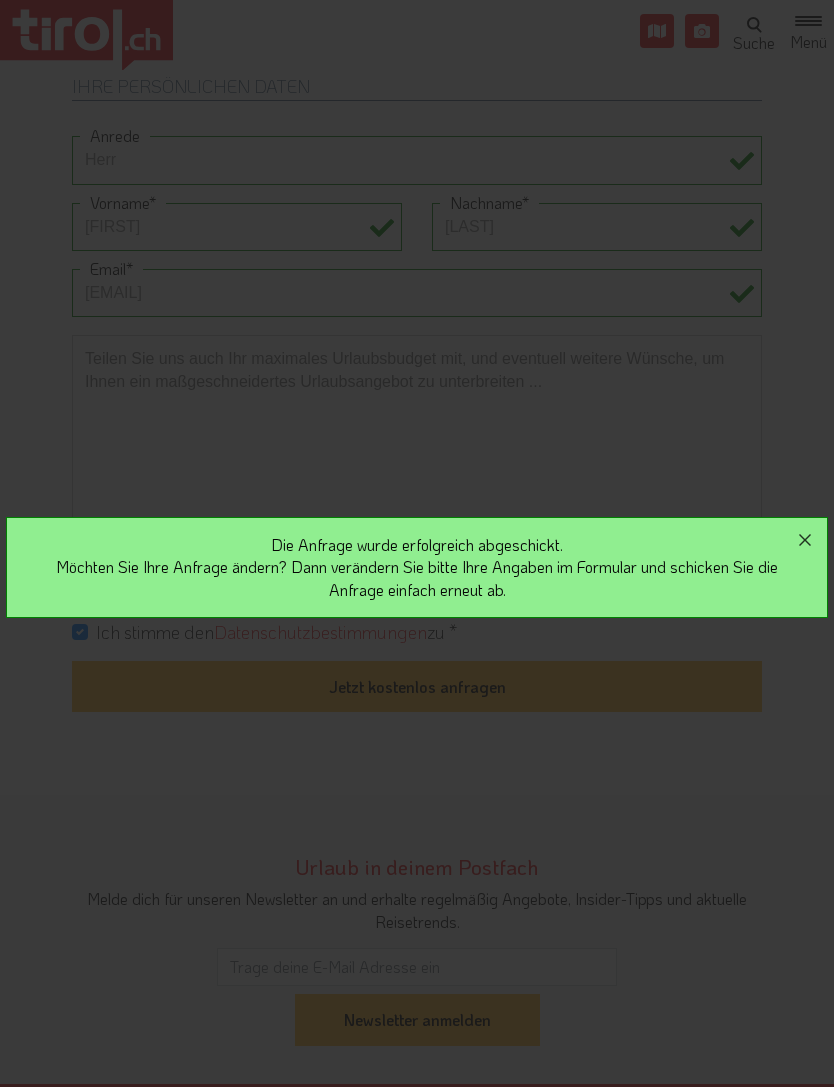 click 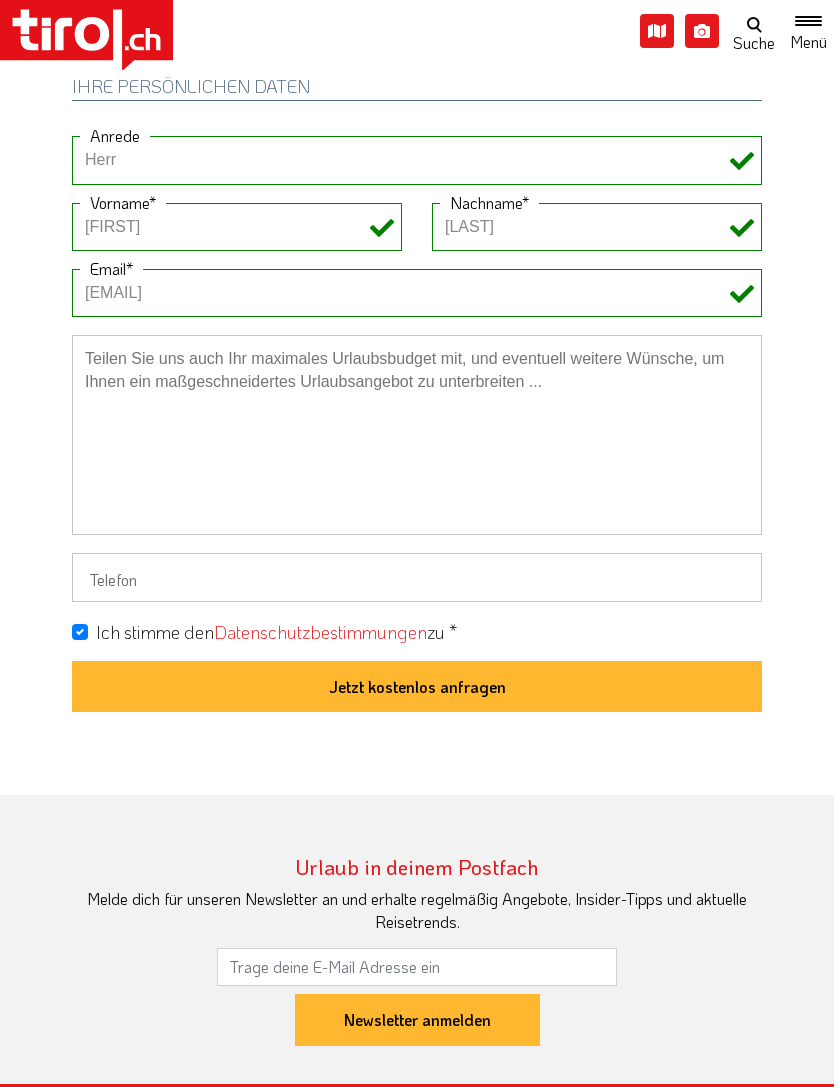 scroll, scrollTop: 1365, scrollLeft: 0, axis: vertical 